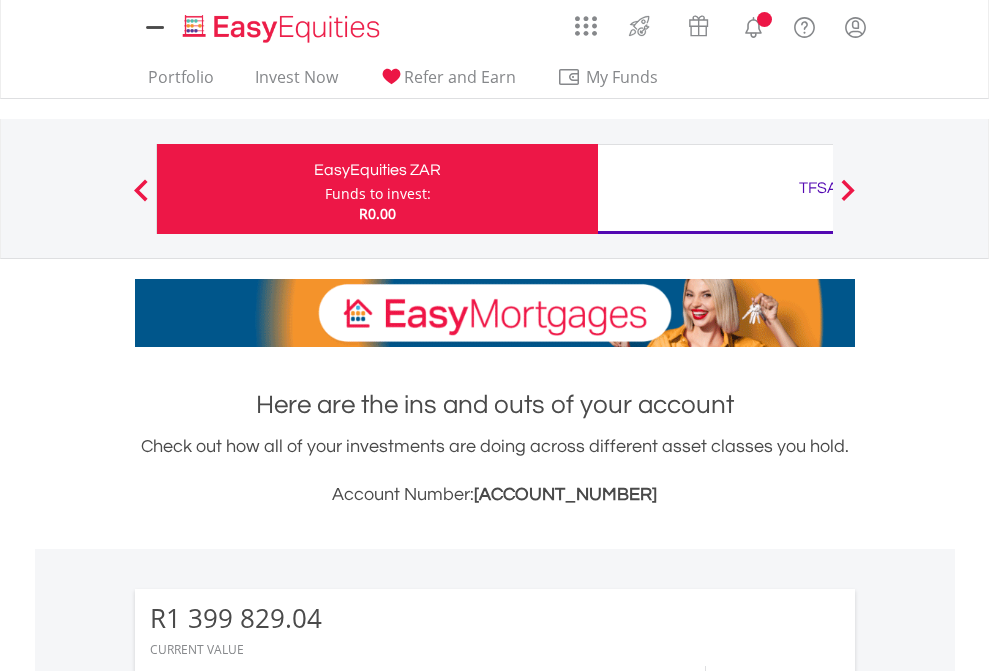 scroll, scrollTop: 0, scrollLeft: 0, axis: both 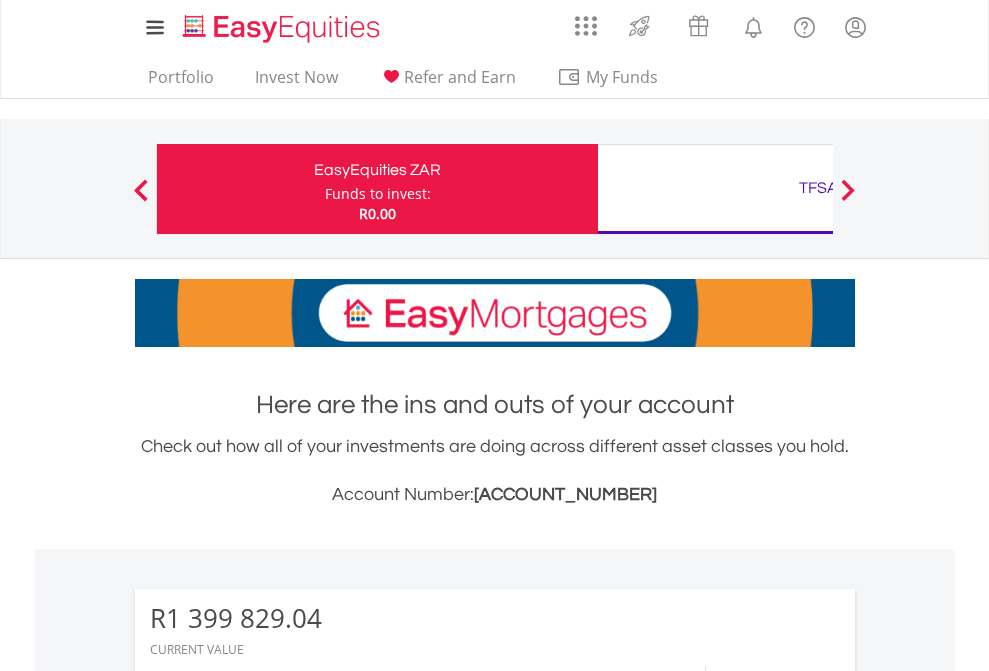 click on "Funds to invest:" at bounding box center (378, 194) 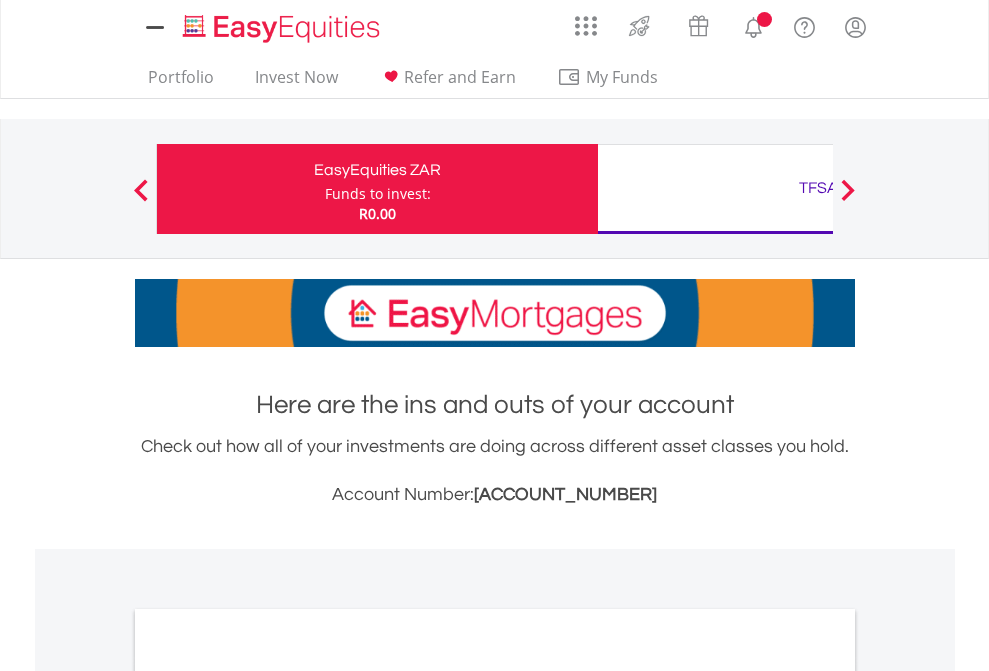 scroll, scrollTop: 0, scrollLeft: 0, axis: both 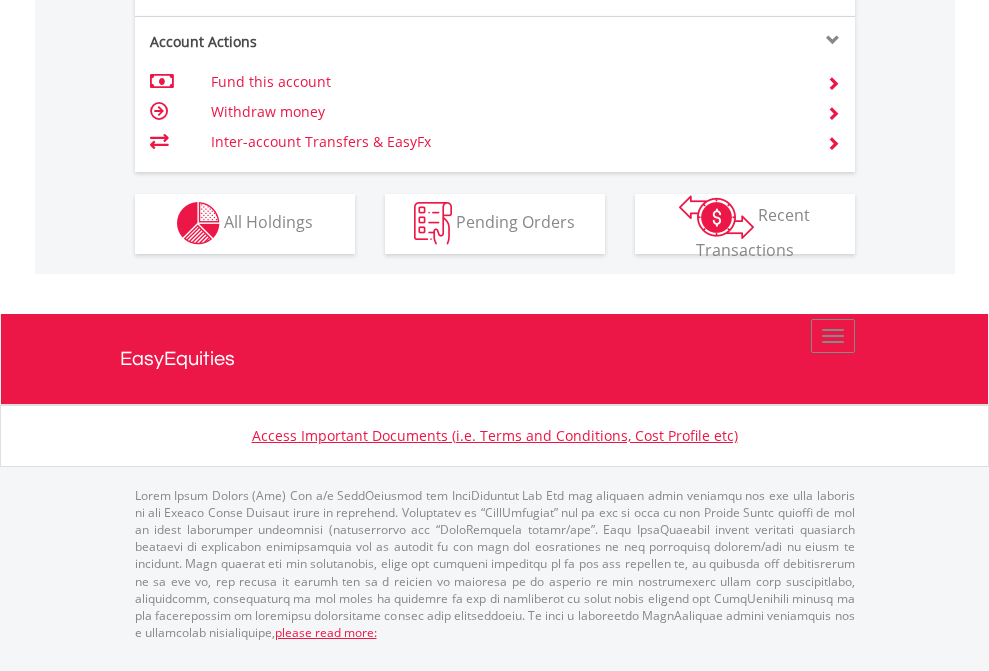 click on "Investment types" at bounding box center (706, -337) 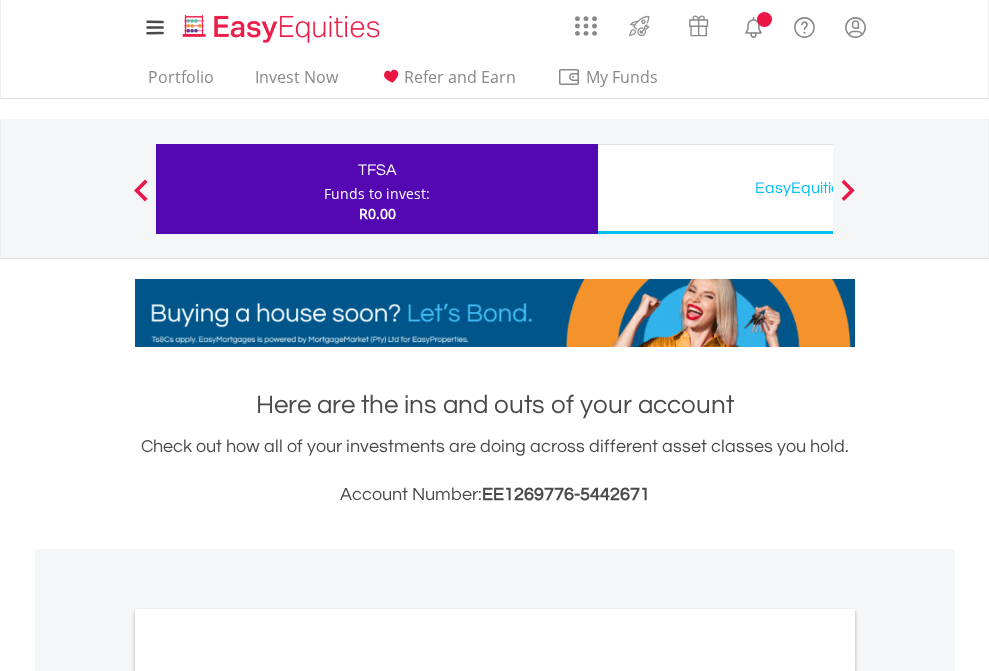 scroll, scrollTop: 0, scrollLeft: 0, axis: both 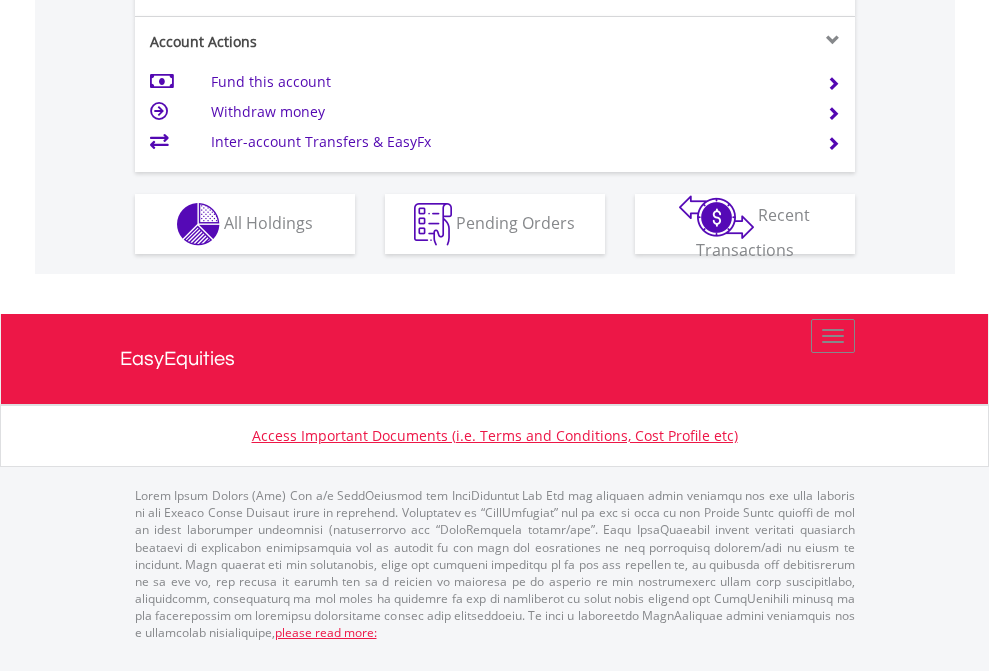 click on "Investment types" at bounding box center [706, -337] 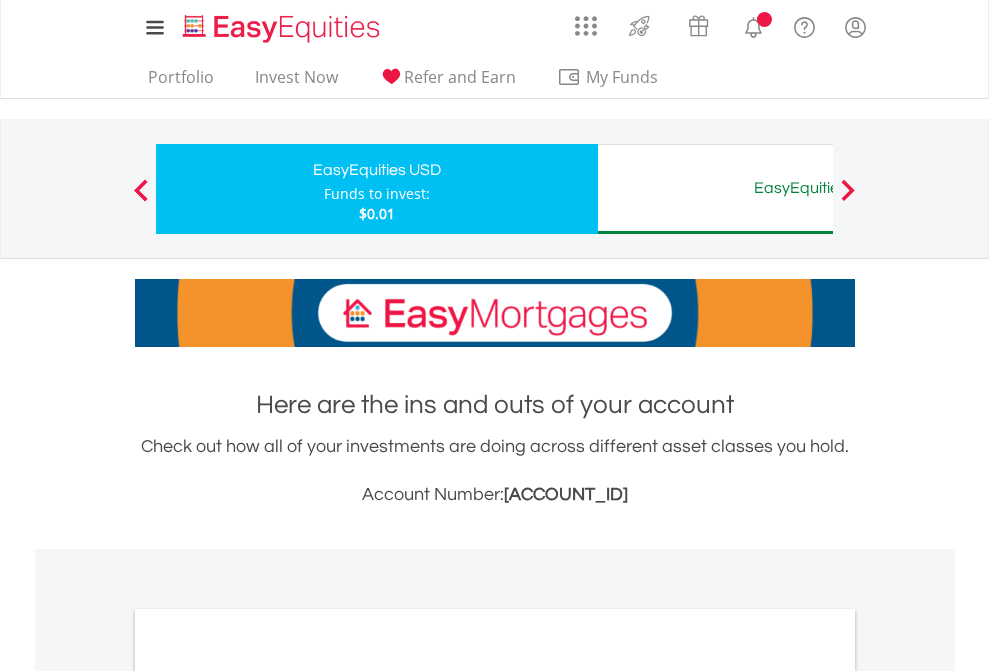 scroll, scrollTop: 0, scrollLeft: 0, axis: both 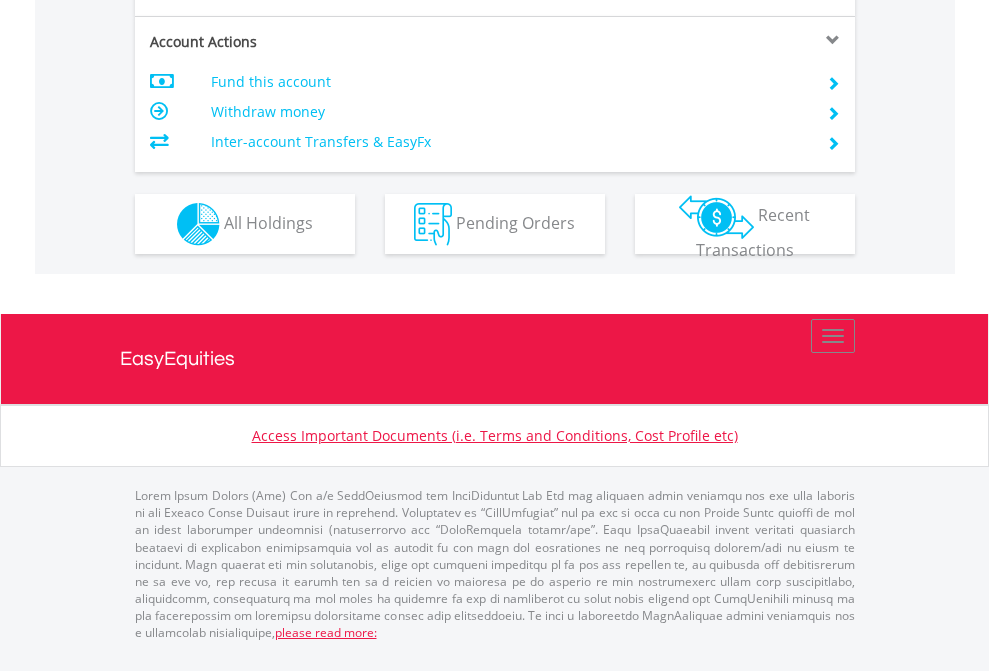 click on "Investment types" at bounding box center [706, -337] 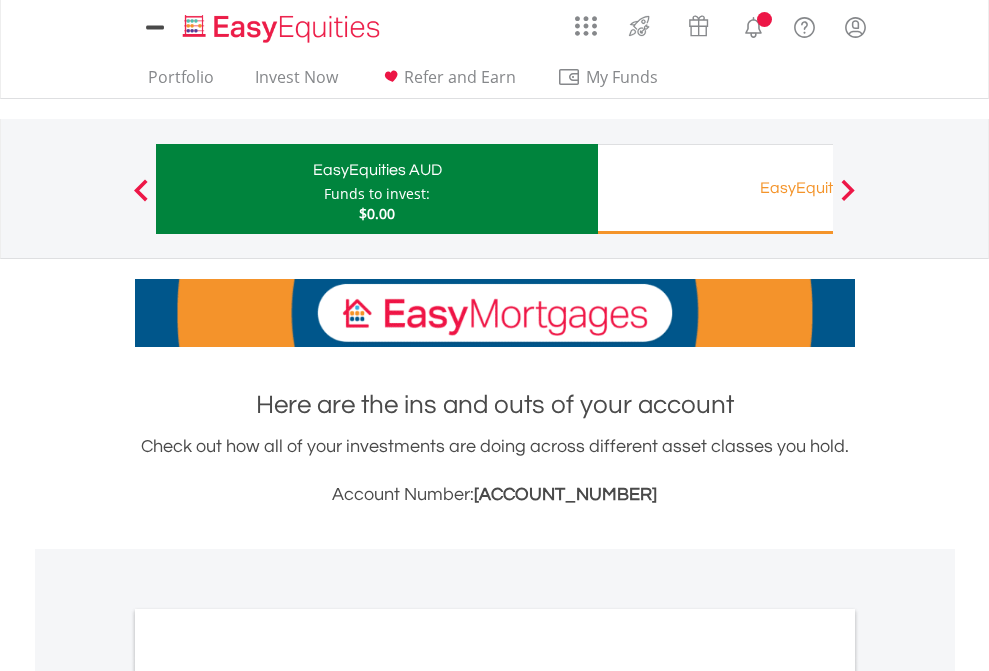 scroll, scrollTop: 0, scrollLeft: 0, axis: both 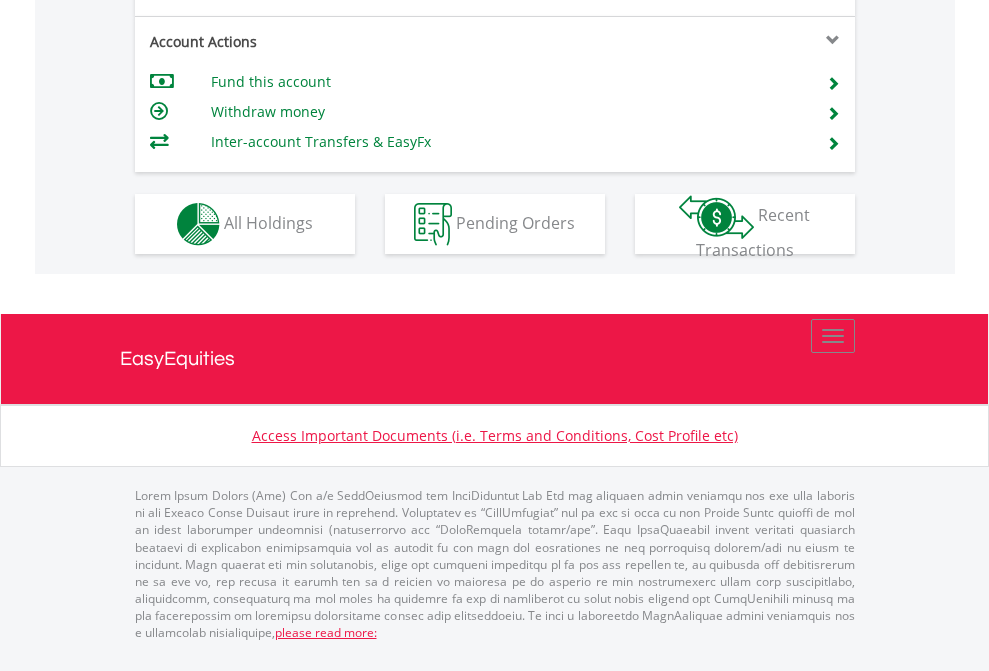 click on "Investment types" at bounding box center [706, -337] 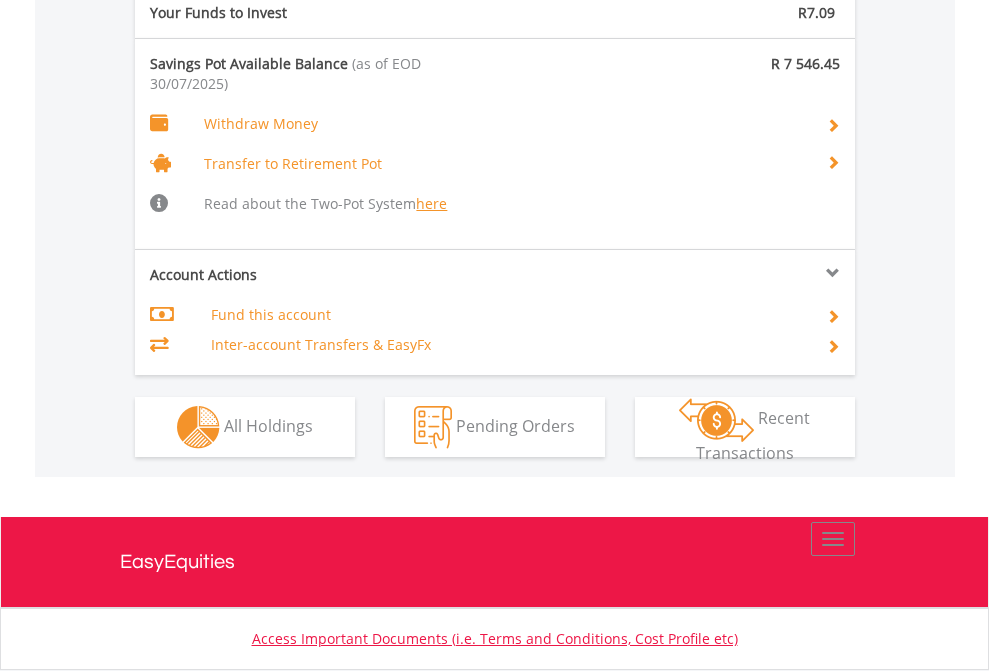 scroll, scrollTop: 2013, scrollLeft: 0, axis: vertical 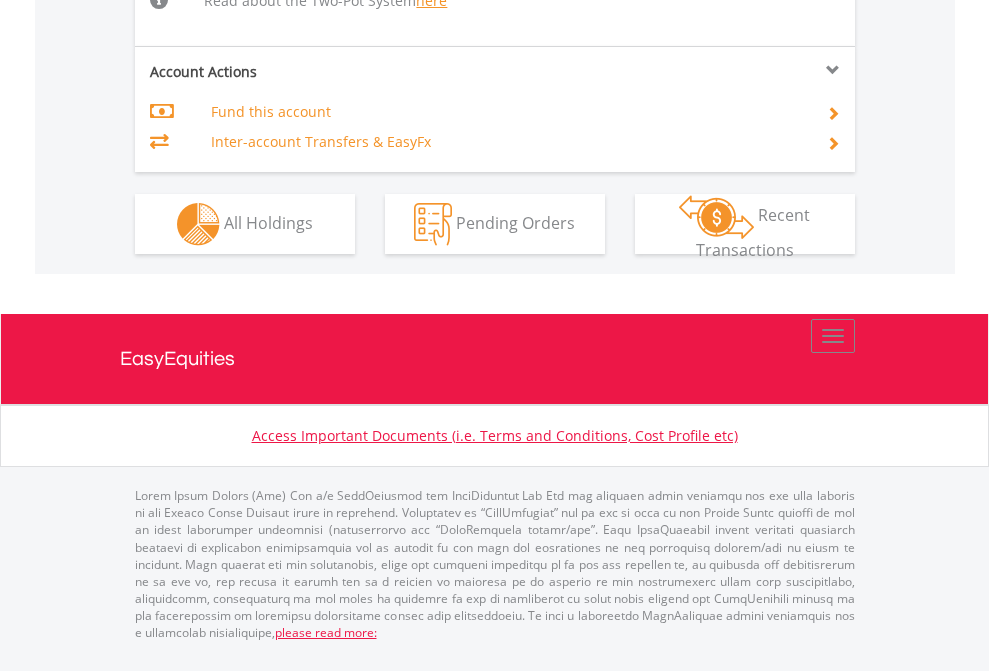 click on "Investment types" at bounding box center (706, -518) 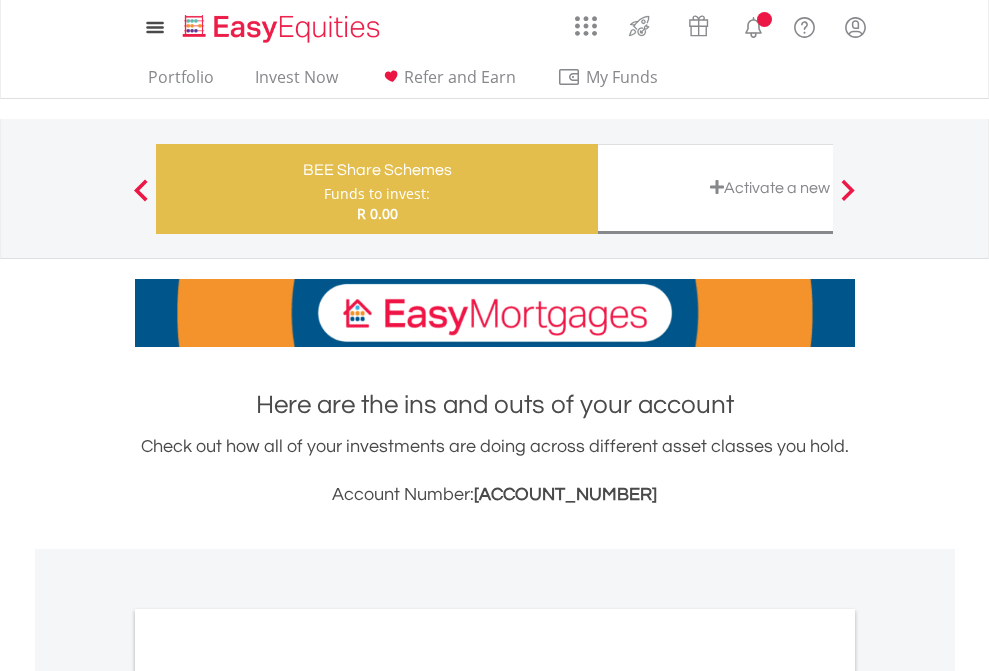 scroll, scrollTop: 0, scrollLeft: 0, axis: both 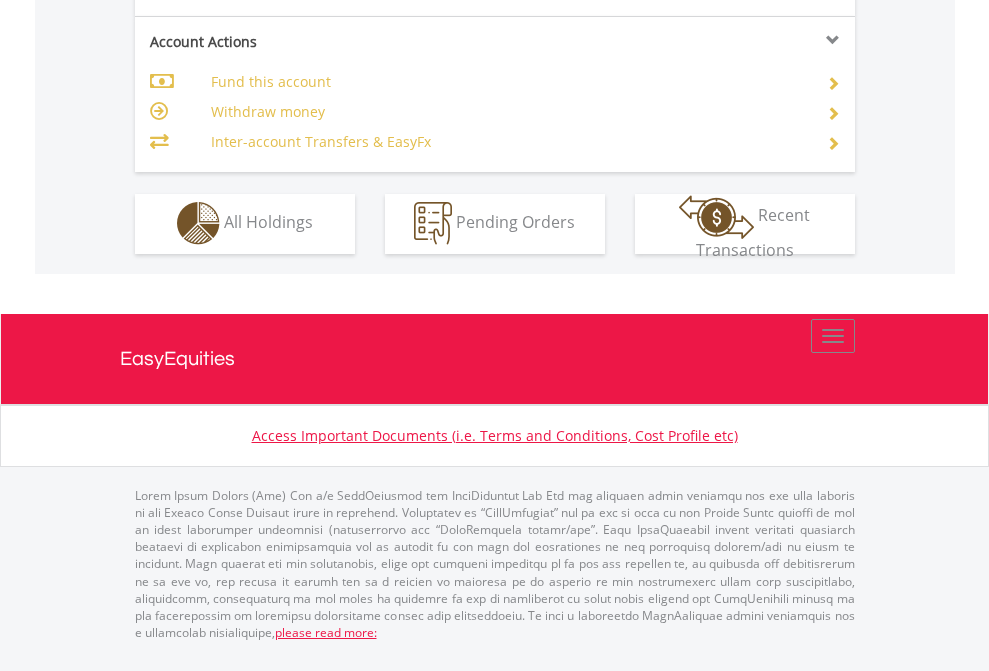 click on "Investment types" at bounding box center [706, -353] 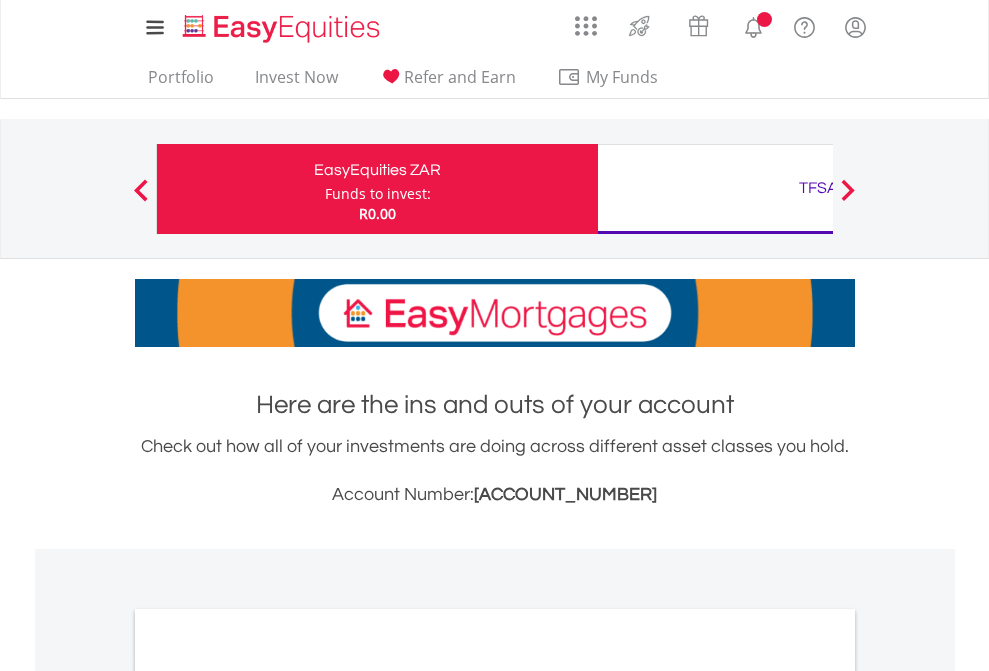 scroll, scrollTop: 1202, scrollLeft: 0, axis: vertical 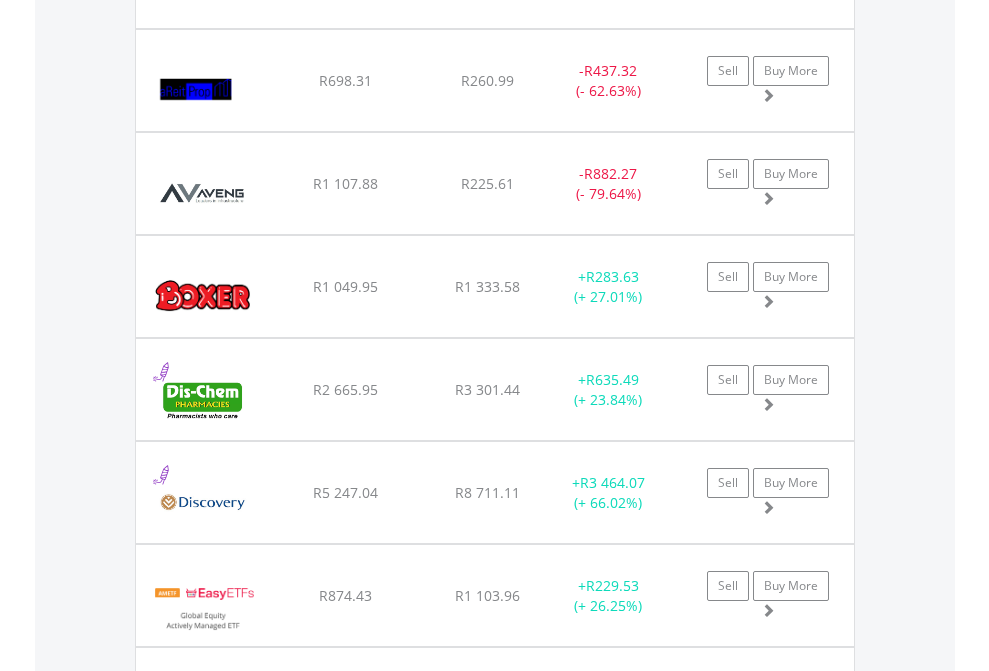 click on "TFSA" at bounding box center (818, -2196) 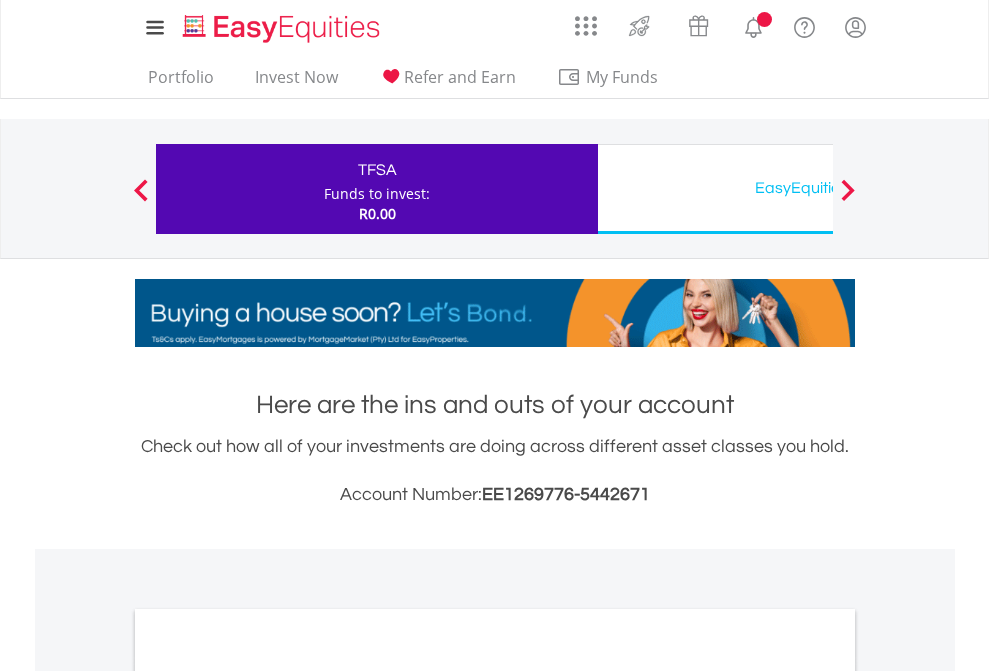 scroll, scrollTop: 1202, scrollLeft: 0, axis: vertical 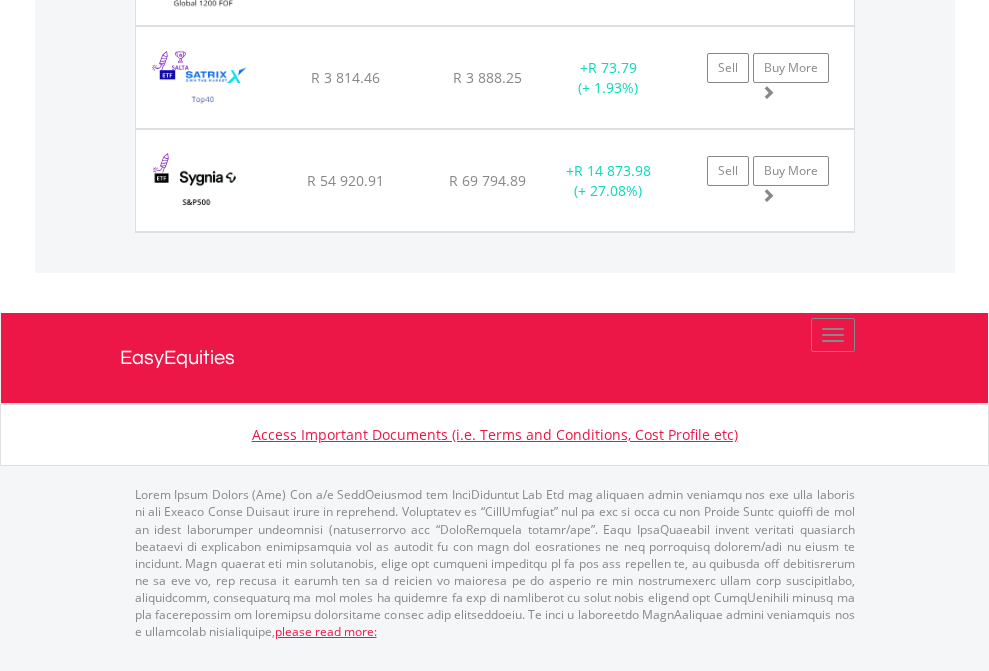 click on "EasyEquities USD" at bounding box center [818, -1791] 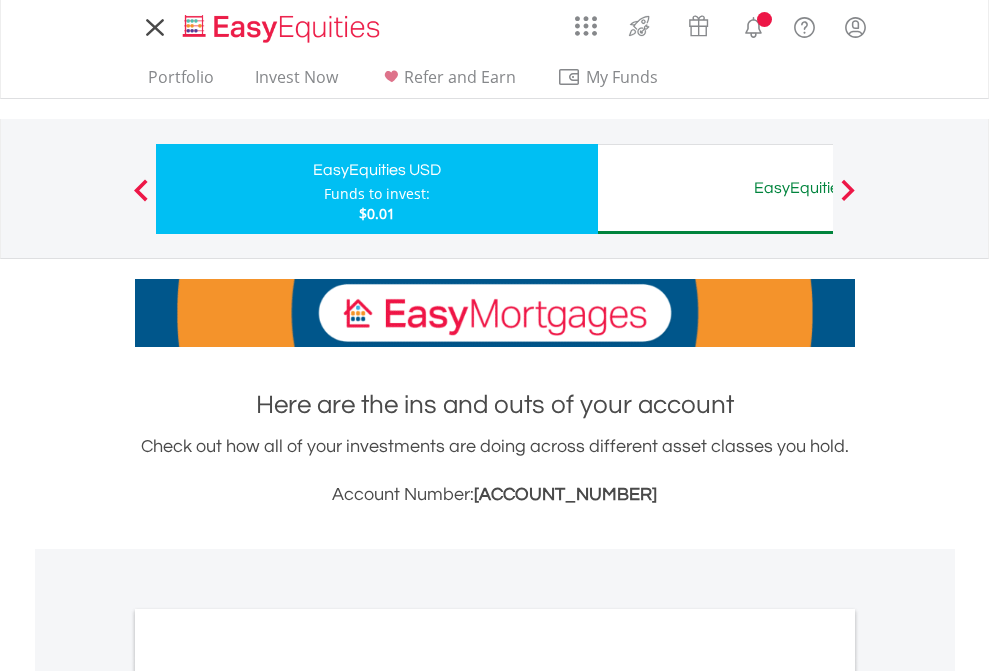 scroll, scrollTop: 0, scrollLeft: 0, axis: both 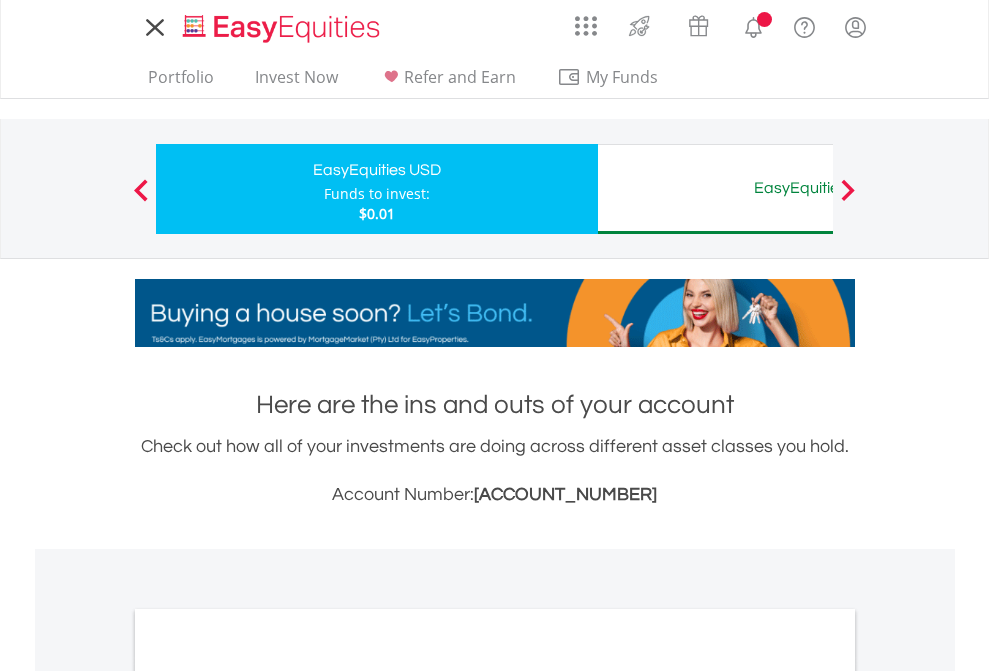 click on "All Holdings" at bounding box center [268, 1096] 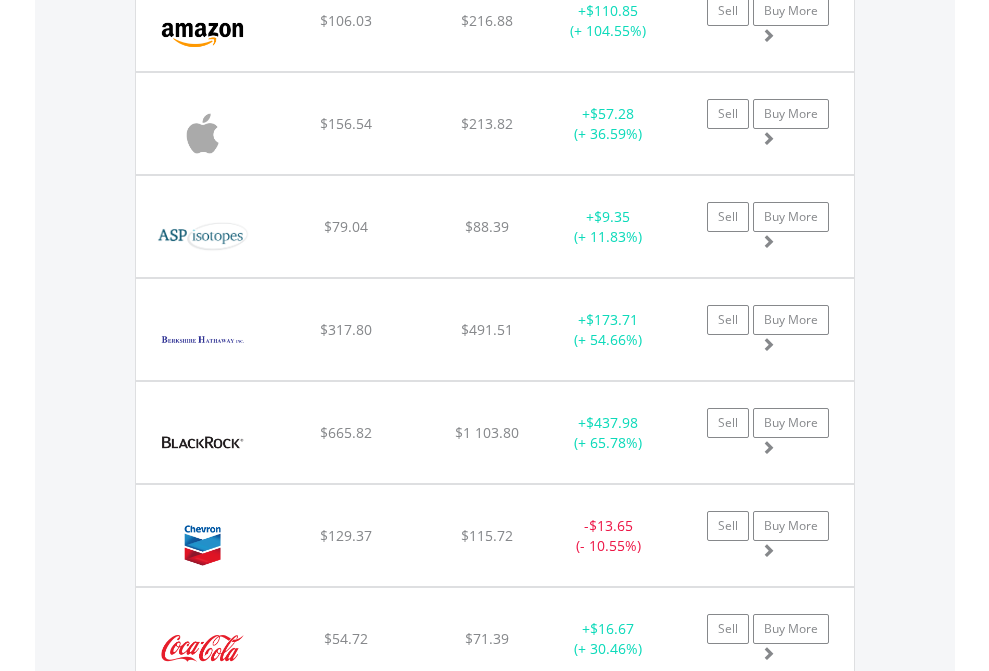 scroll, scrollTop: 2265, scrollLeft: 0, axis: vertical 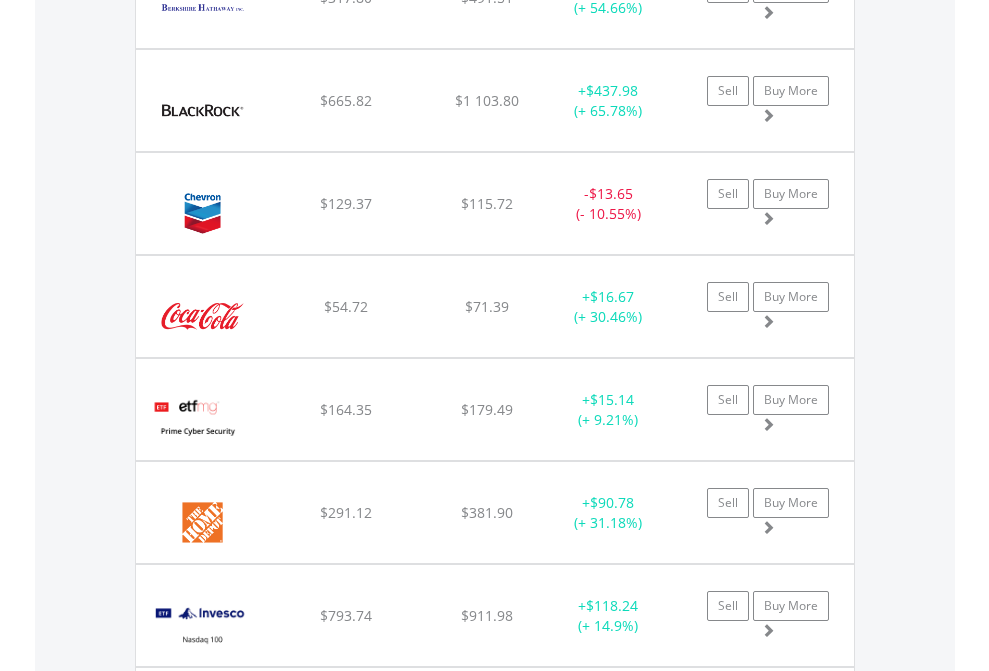 click on "EasyEquities AUD" at bounding box center (818, -2077) 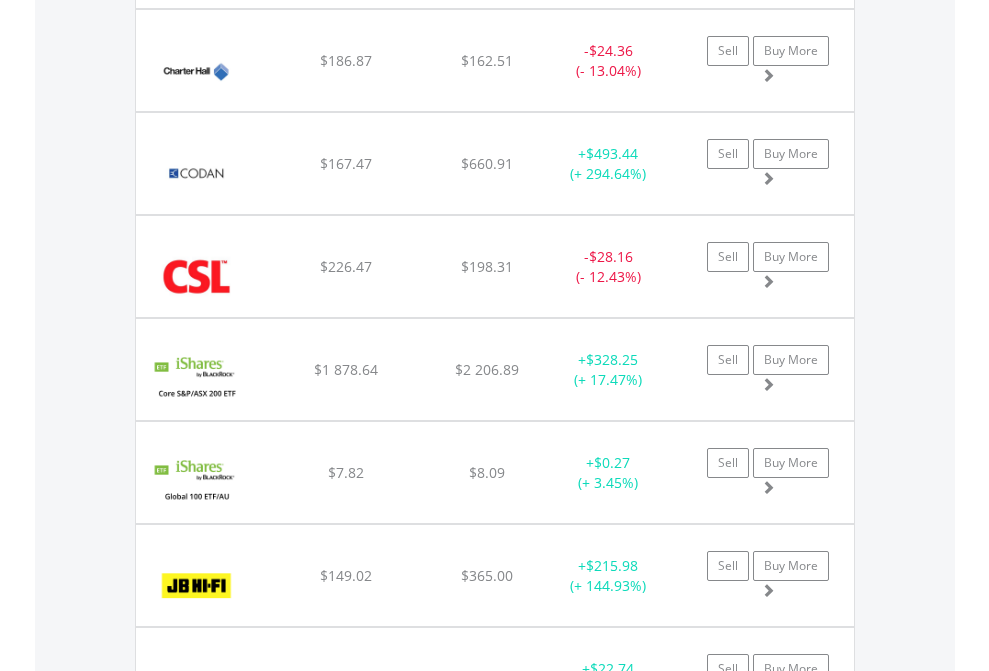scroll, scrollTop: 144, scrollLeft: 0, axis: vertical 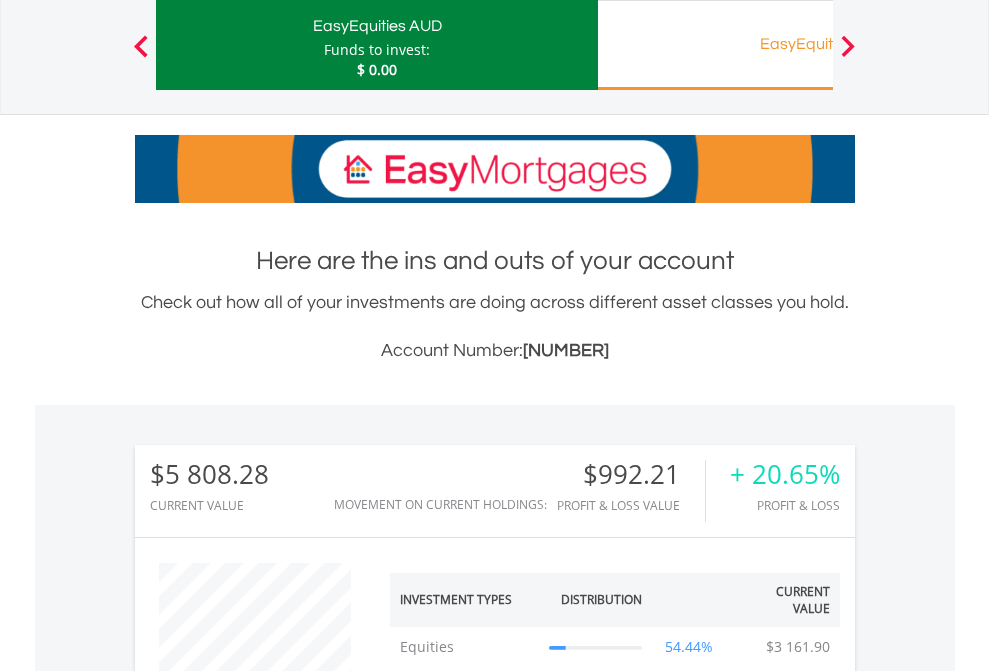 click on "EasyEquities RA" at bounding box center (818, 44) 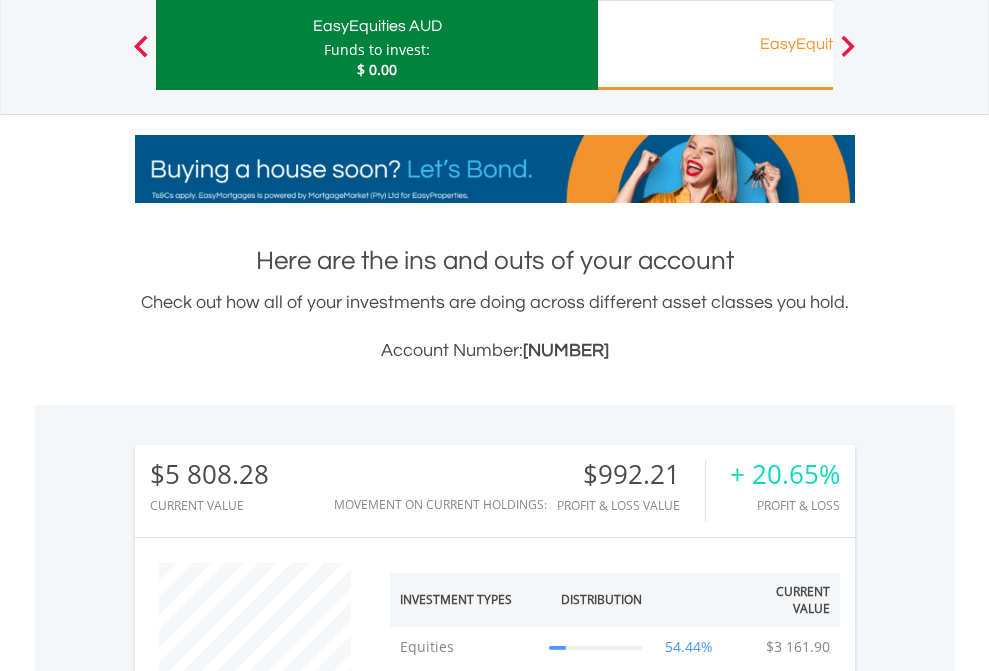 scroll, scrollTop: 999808, scrollLeft: 999687, axis: both 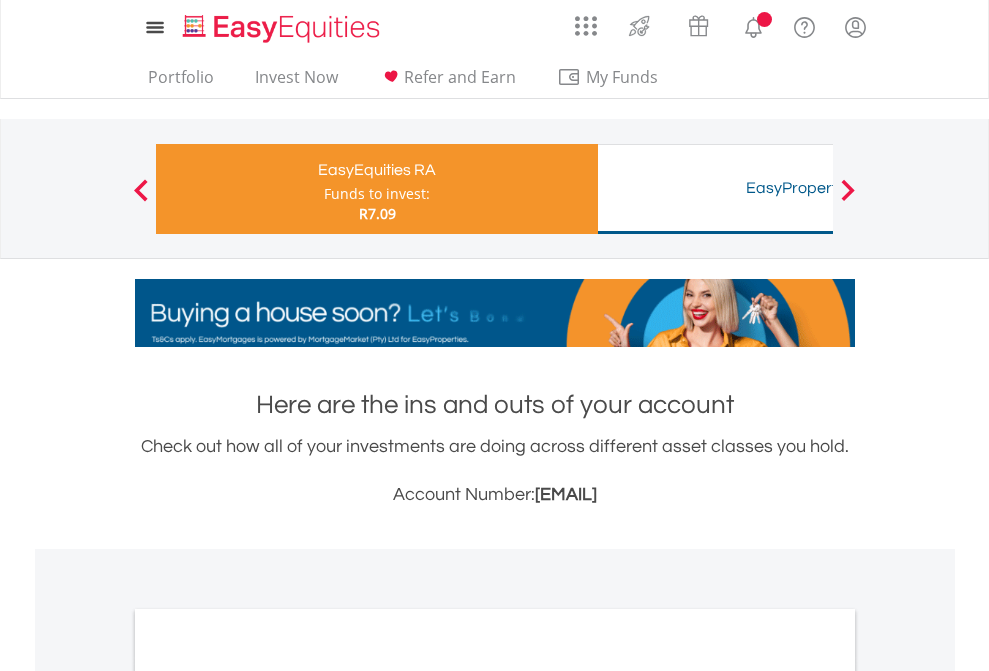 click on "All Holdings" at bounding box center [268, 1066] 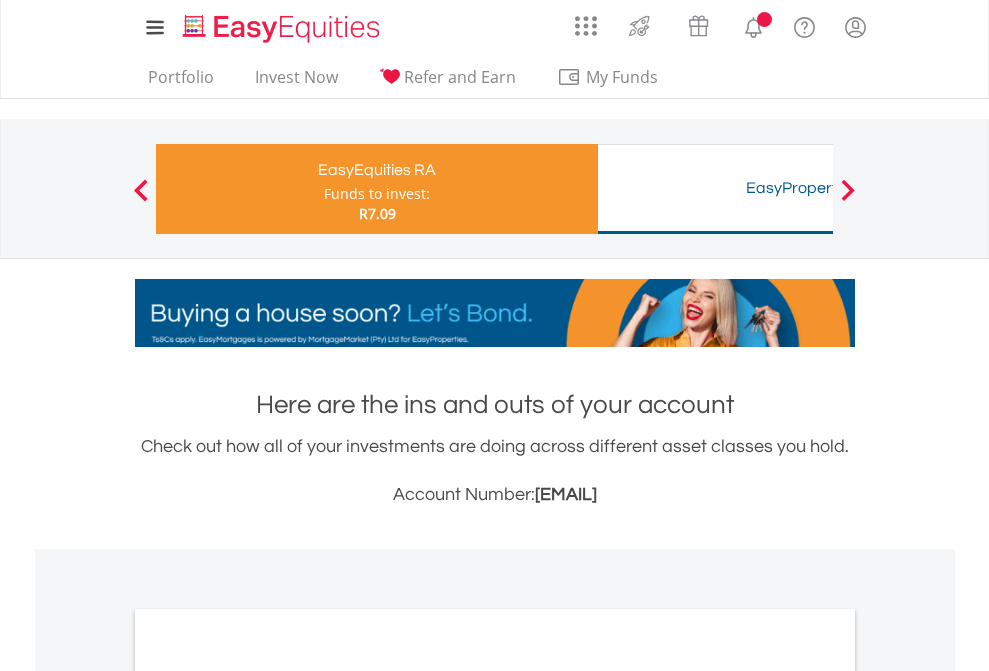 scroll, scrollTop: 1202, scrollLeft: 0, axis: vertical 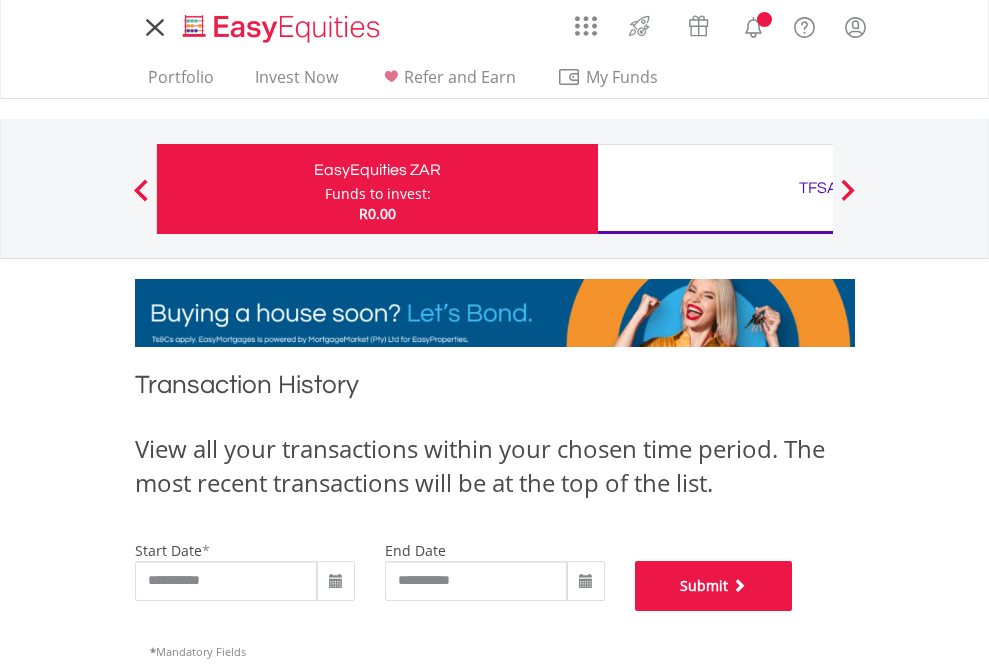click on "Submit" at bounding box center [714, 586] 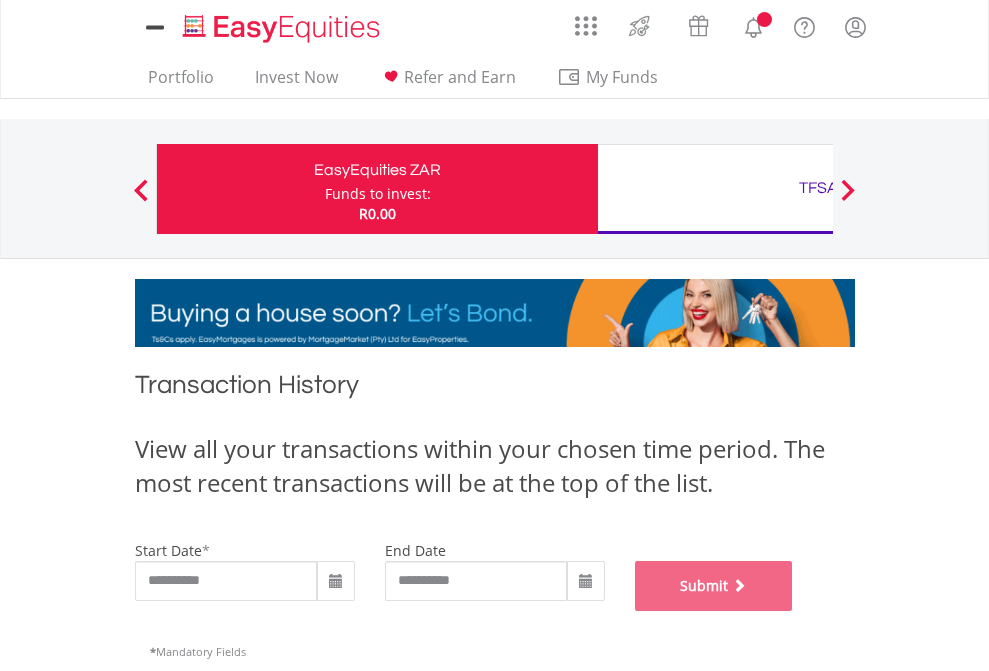 scroll, scrollTop: 811, scrollLeft: 0, axis: vertical 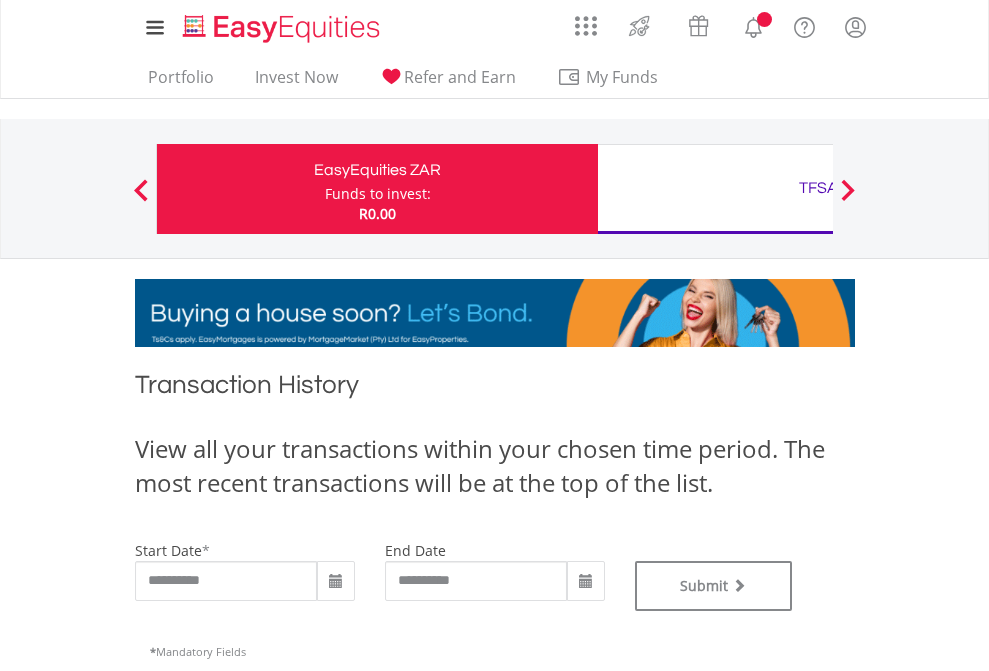 click on "TFSA" at bounding box center [818, 188] 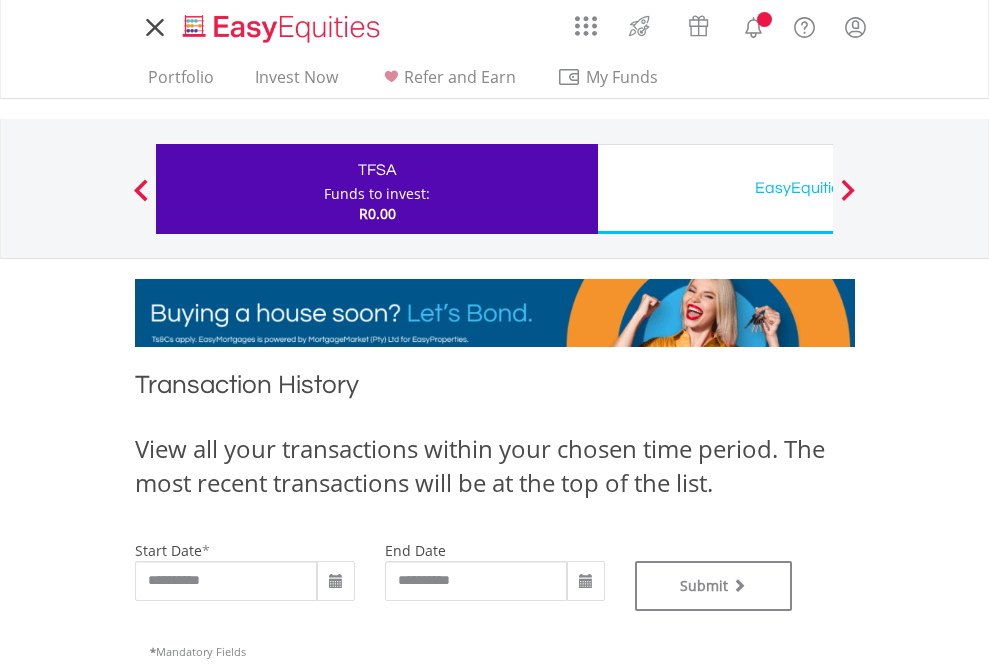 scroll, scrollTop: 0, scrollLeft: 0, axis: both 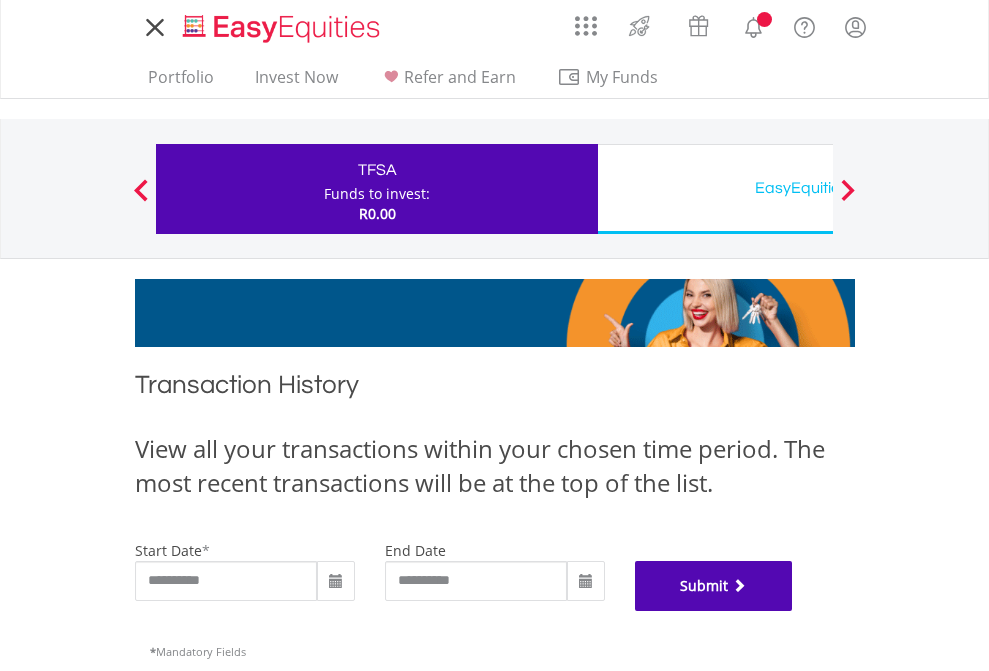 click on "Submit" at bounding box center [714, 586] 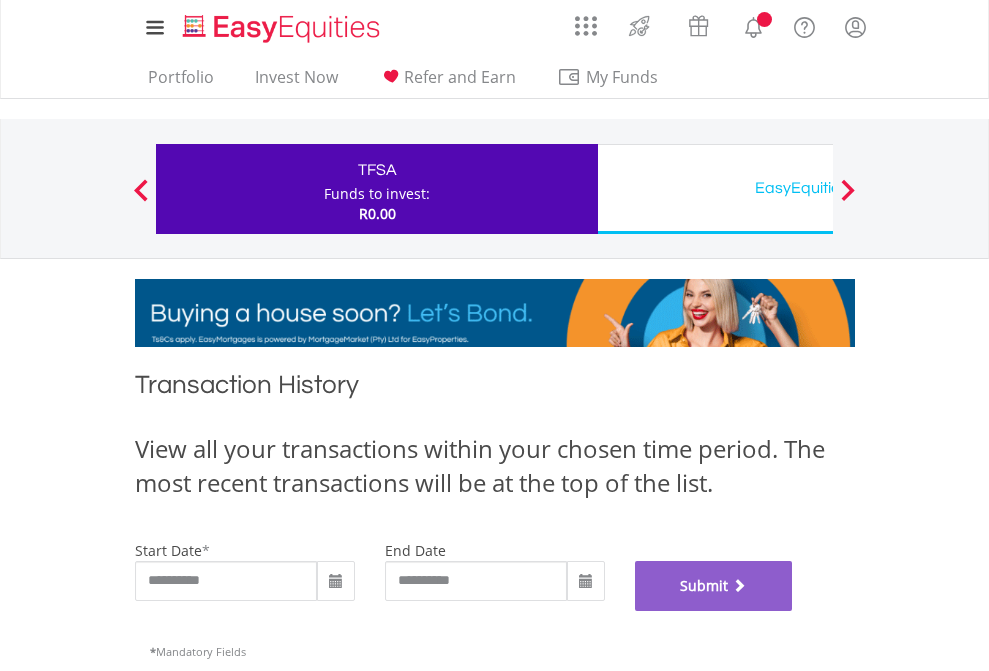 scroll, scrollTop: 811, scrollLeft: 0, axis: vertical 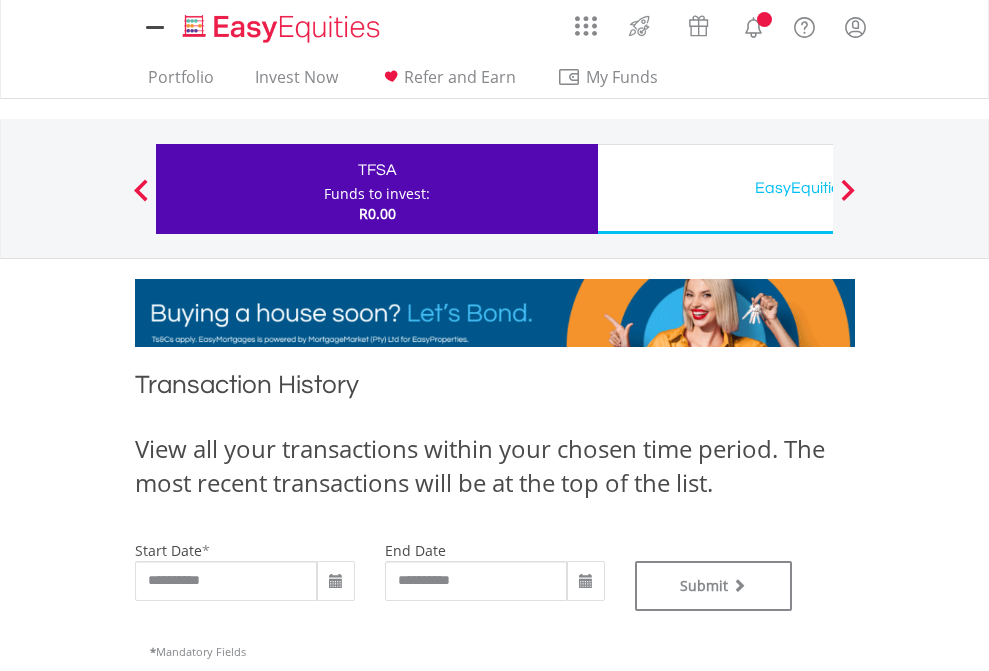 click on "EasyEquities USD" at bounding box center (818, 188) 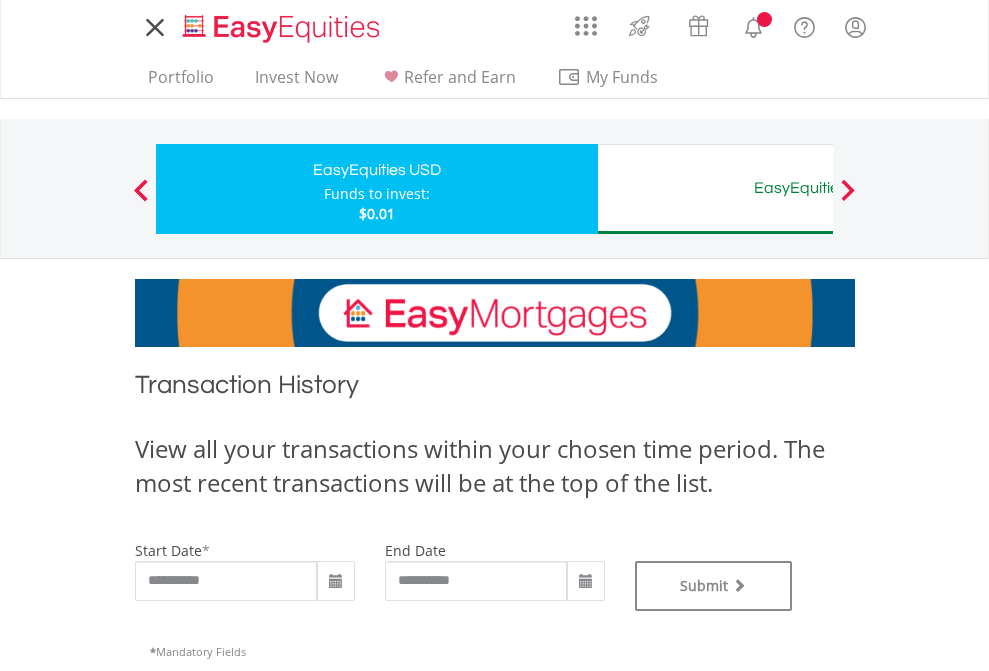 scroll, scrollTop: 0, scrollLeft: 0, axis: both 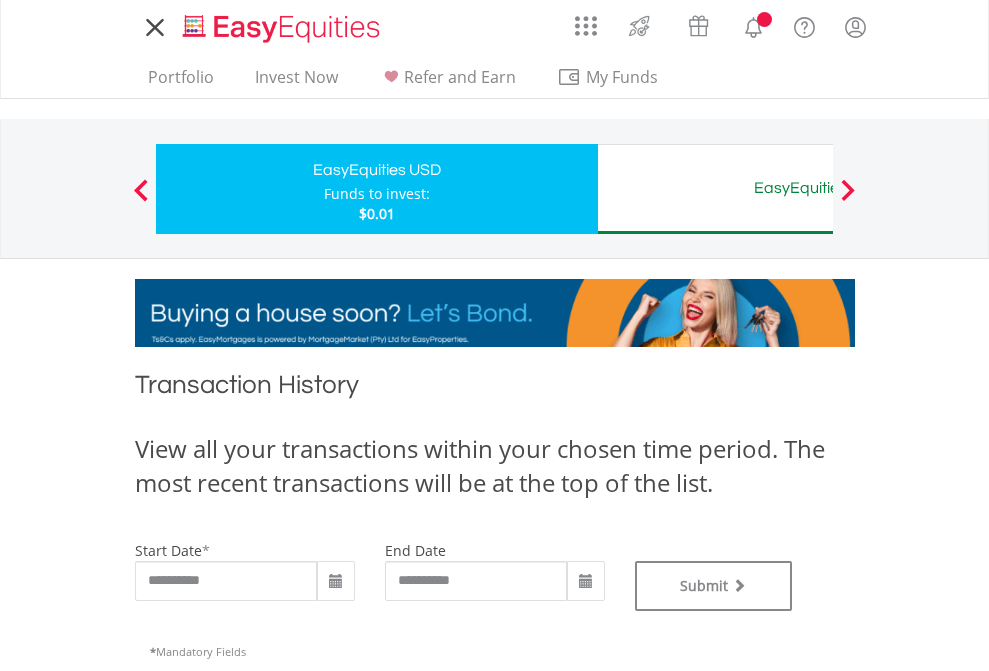 type on "**********" 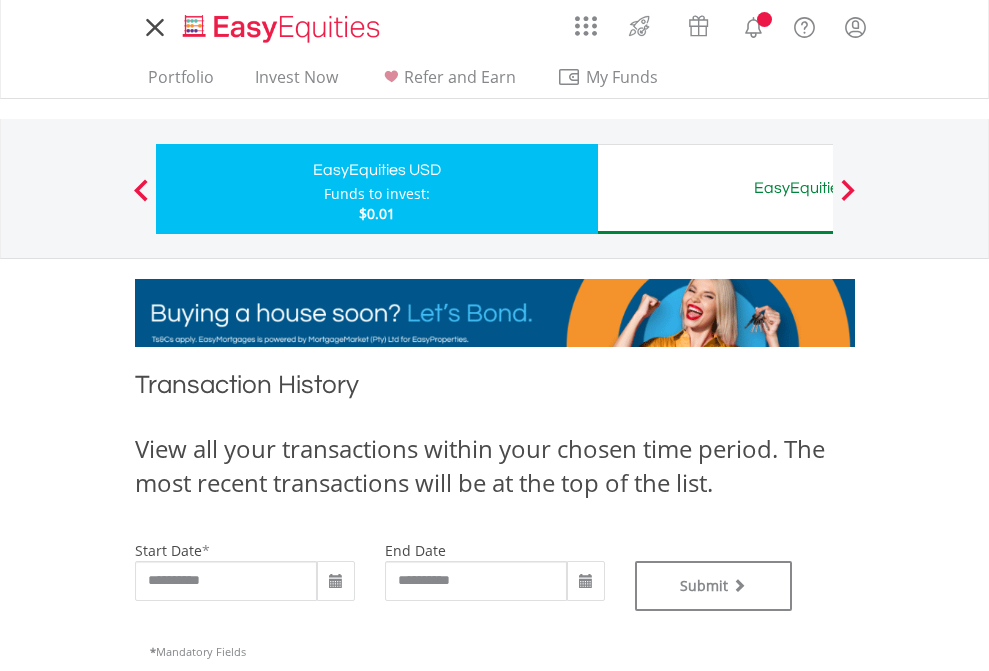 type on "**********" 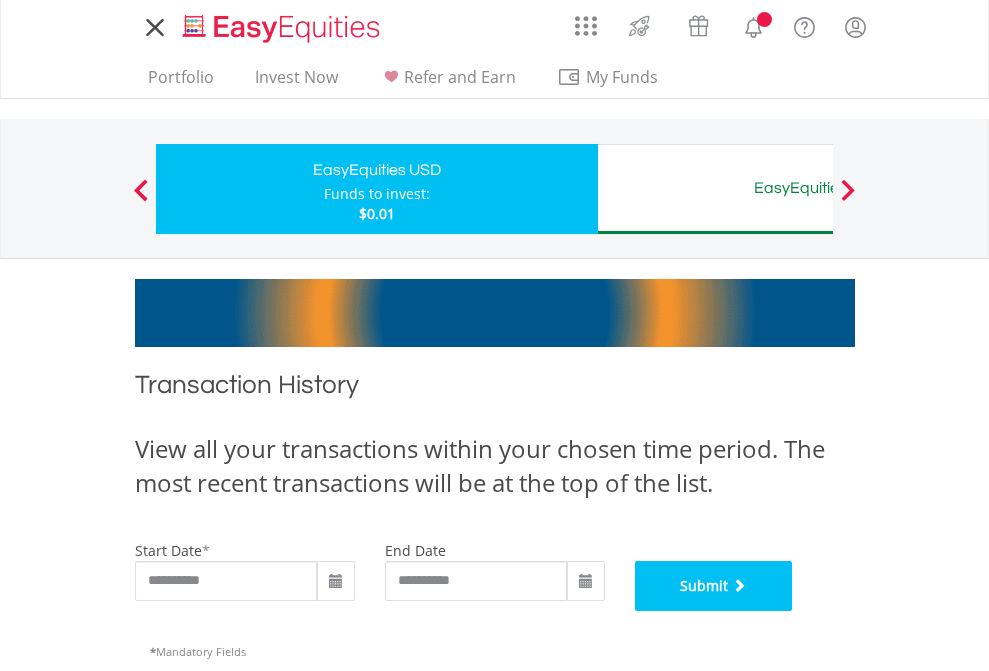 click on "Submit" at bounding box center [714, 586] 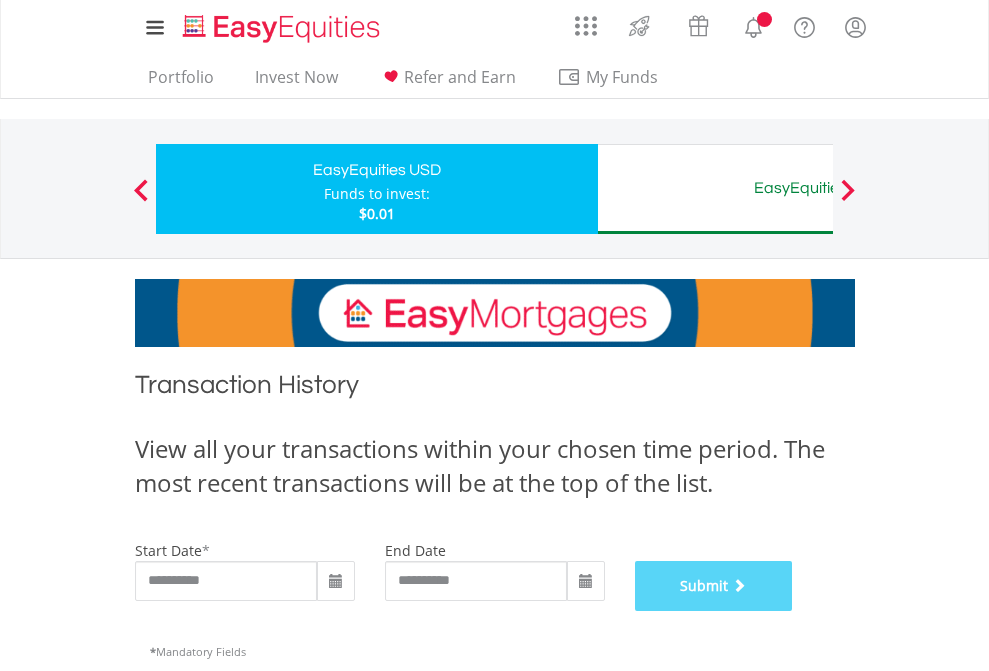 scroll, scrollTop: 811, scrollLeft: 0, axis: vertical 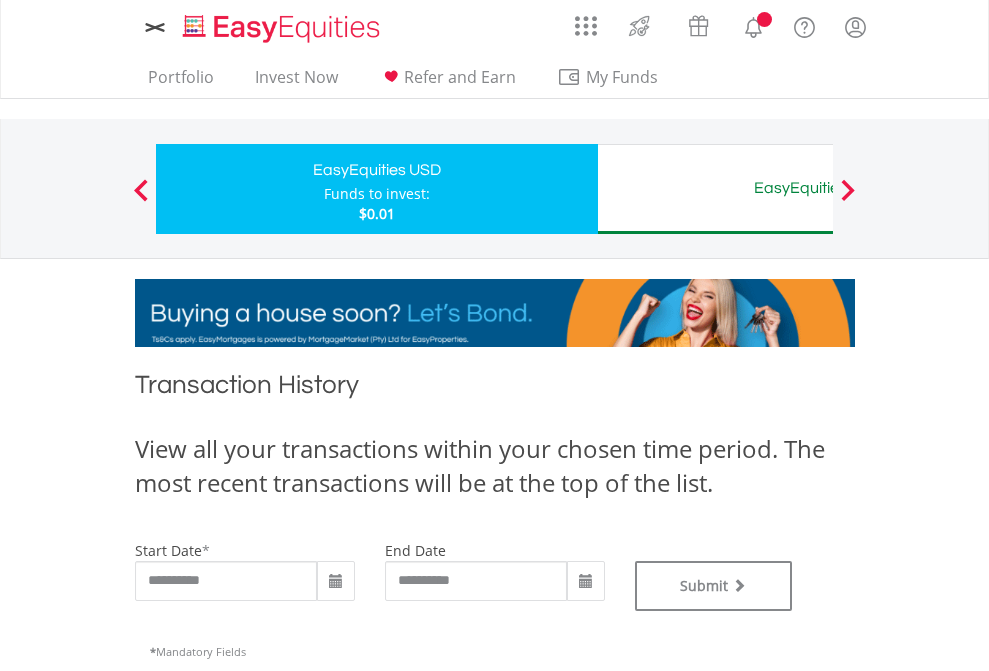 click on "EasyEquities AUD" at bounding box center [818, 188] 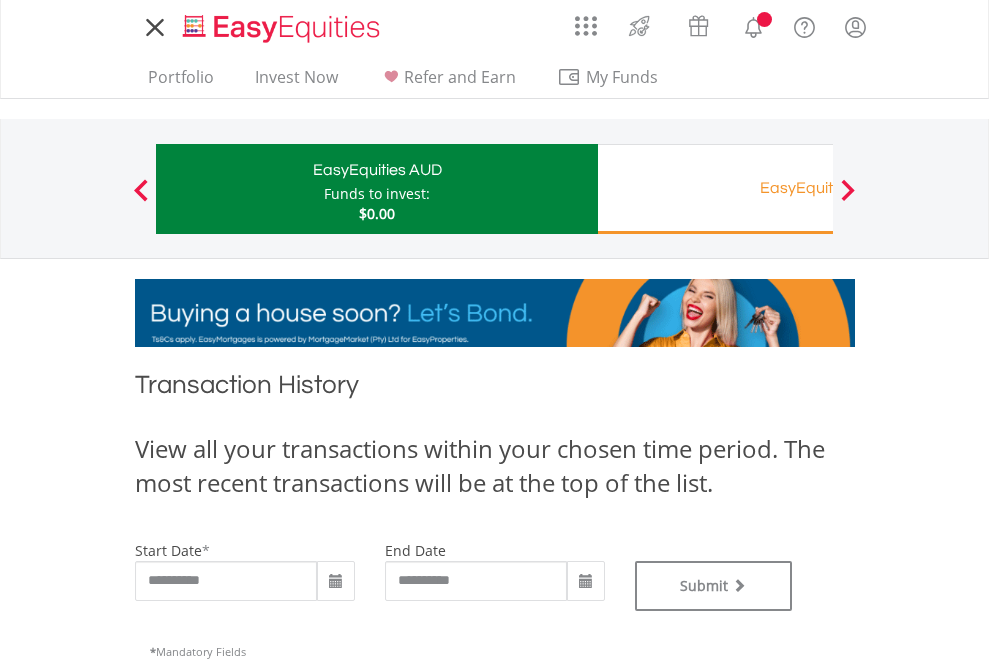 scroll, scrollTop: 0, scrollLeft: 0, axis: both 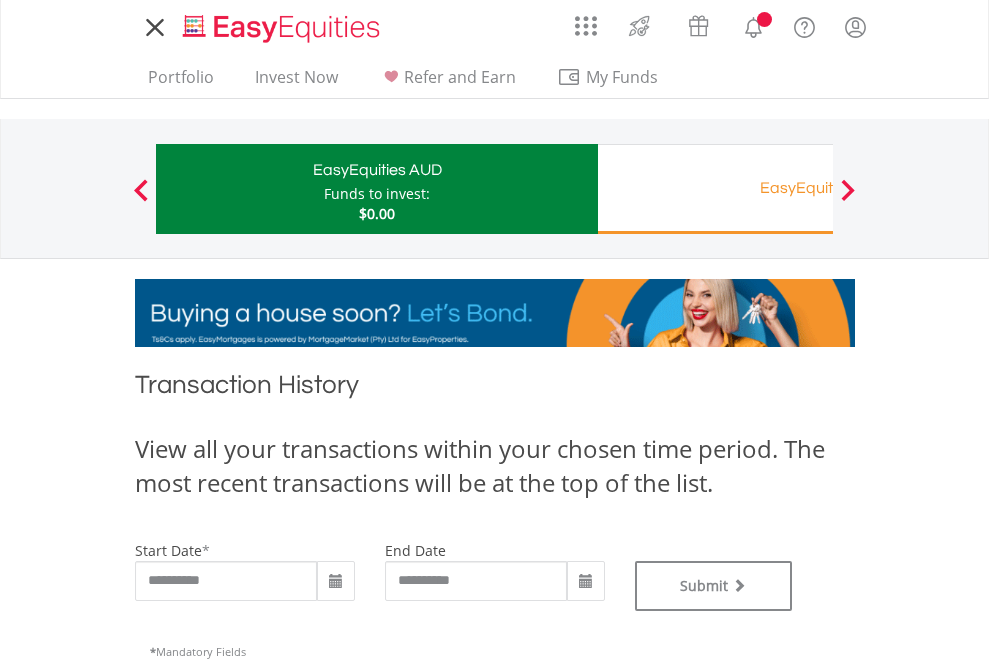 type on "**********" 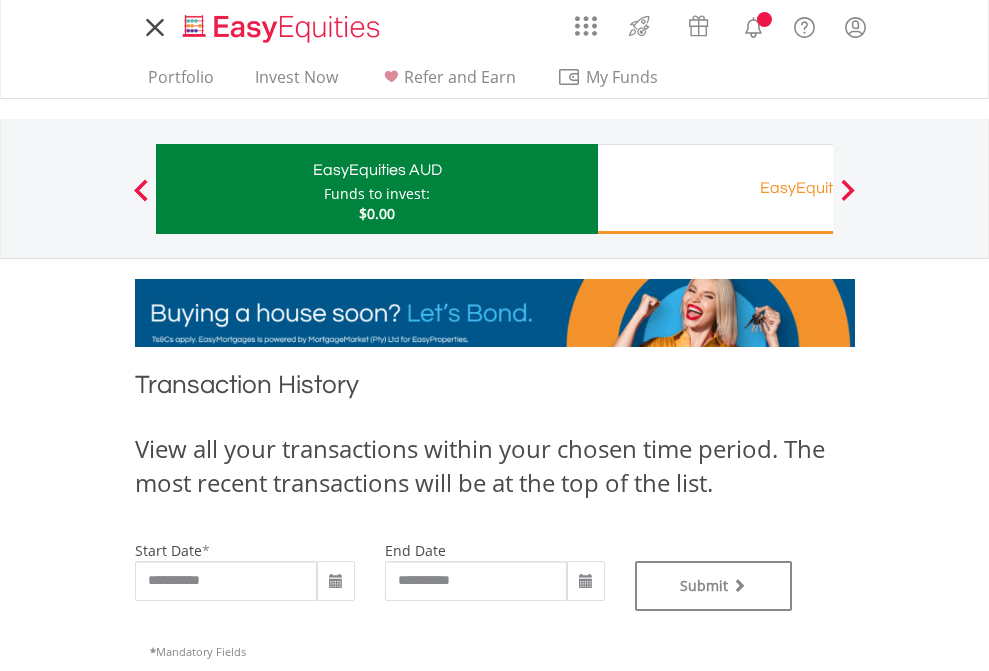 type on "**********" 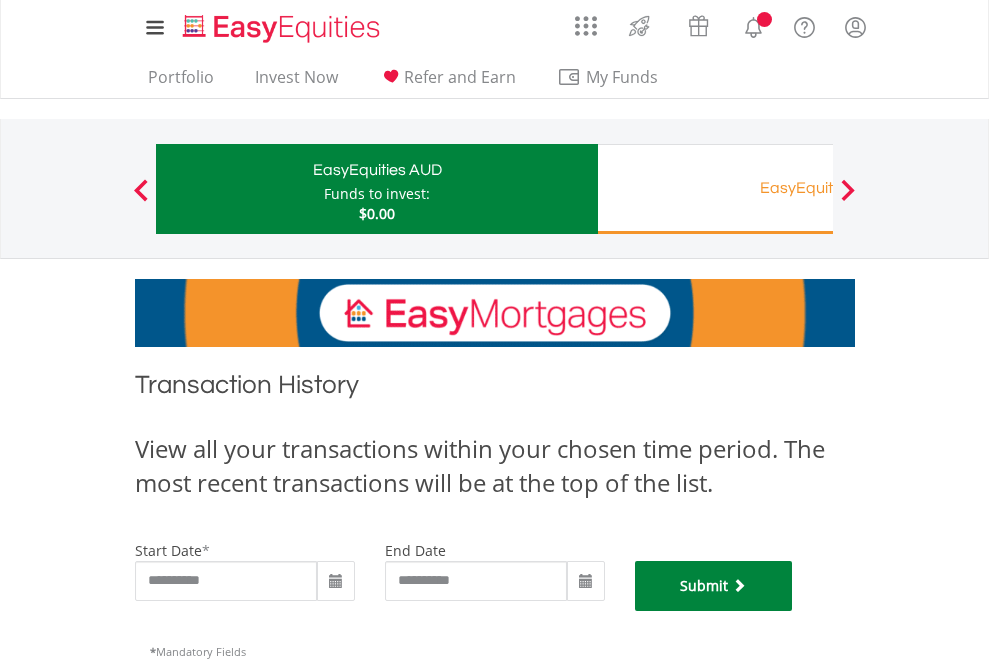click on "Submit" at bounding box center [714, 586] 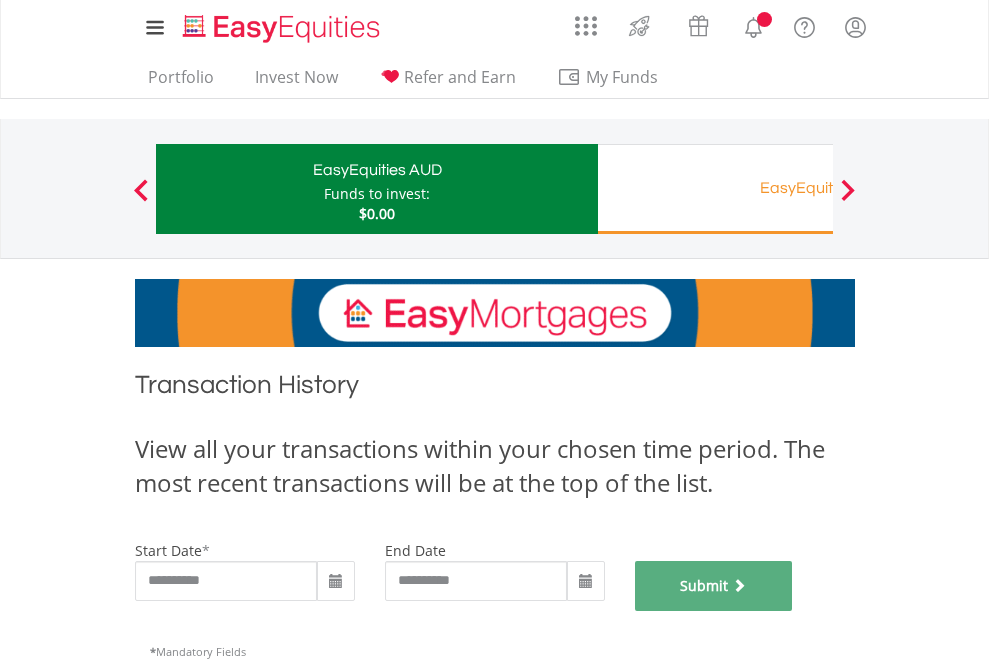 scroll, scrollTop: 811, scrollLeft: 0, axis: vertical 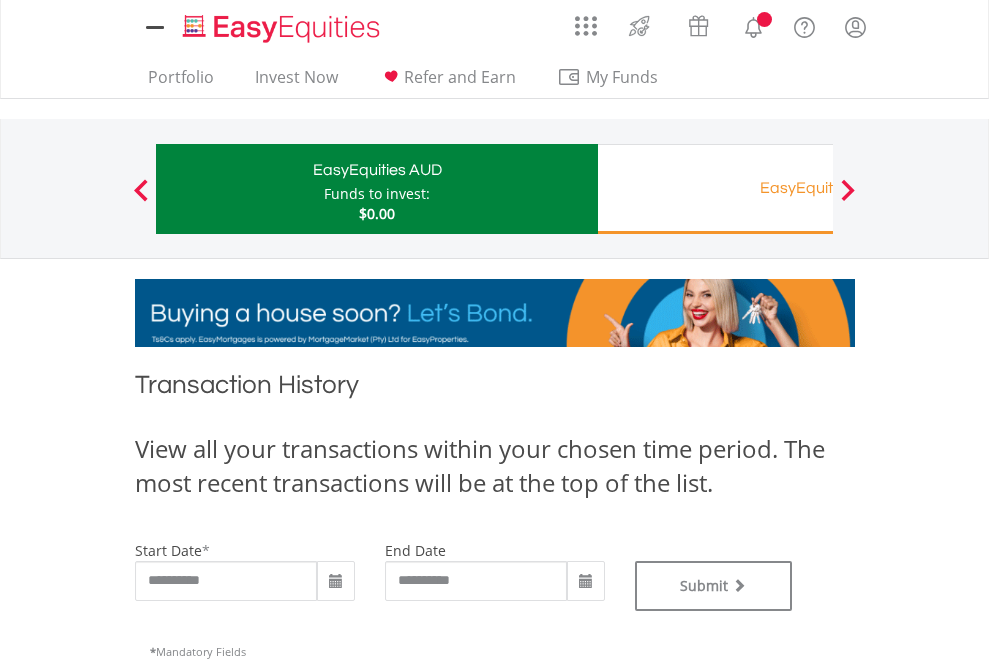 click on "EasyEquities RA" at bounding box center (818, 188) 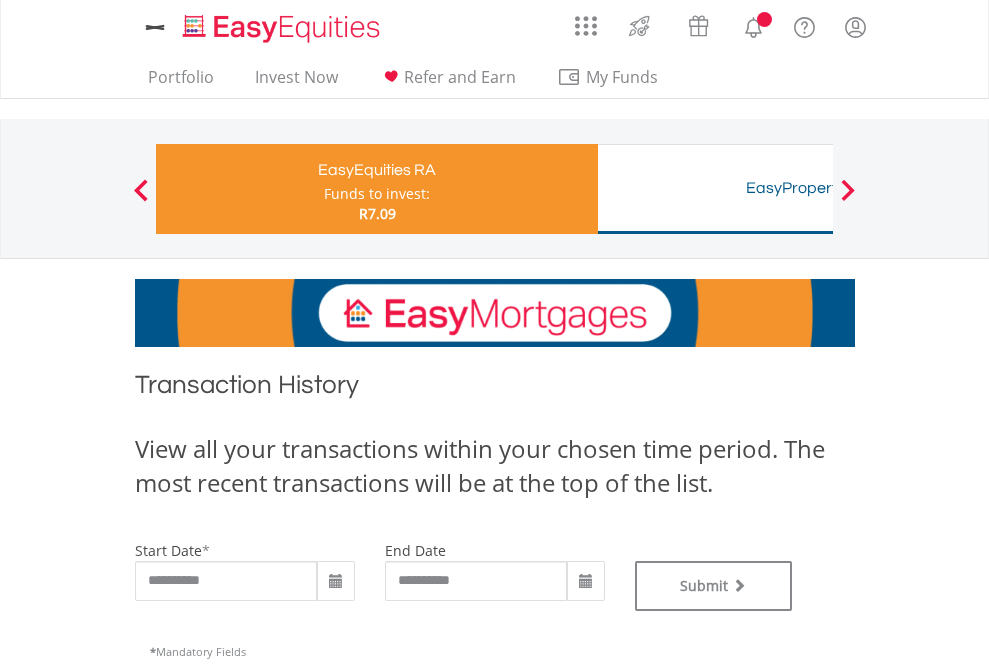 scroll, scrollTop: 0, scrollLeft: 0, axis: both 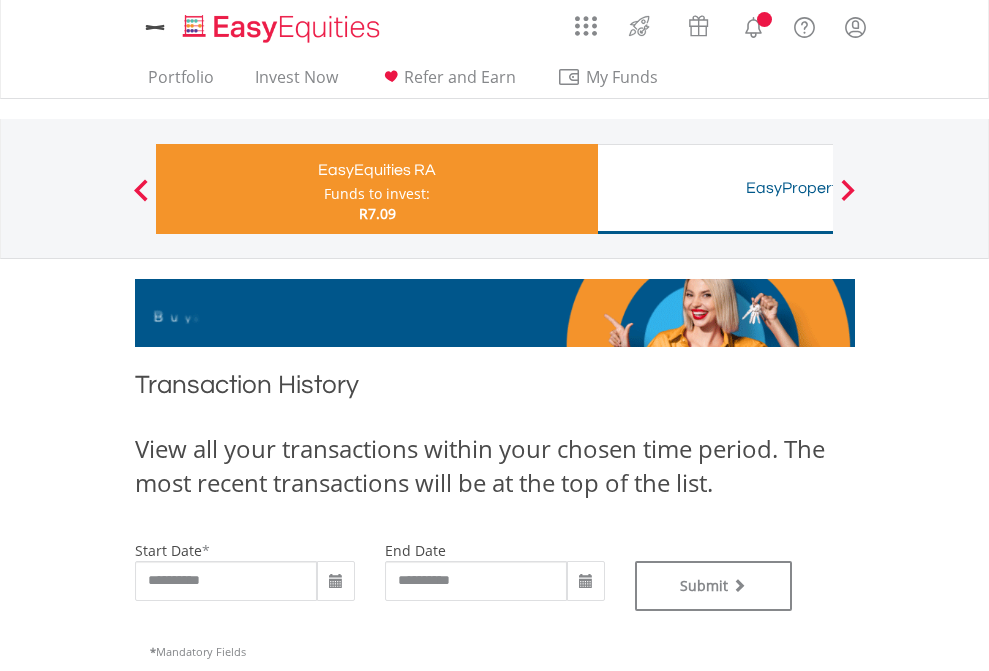 type on "**********" 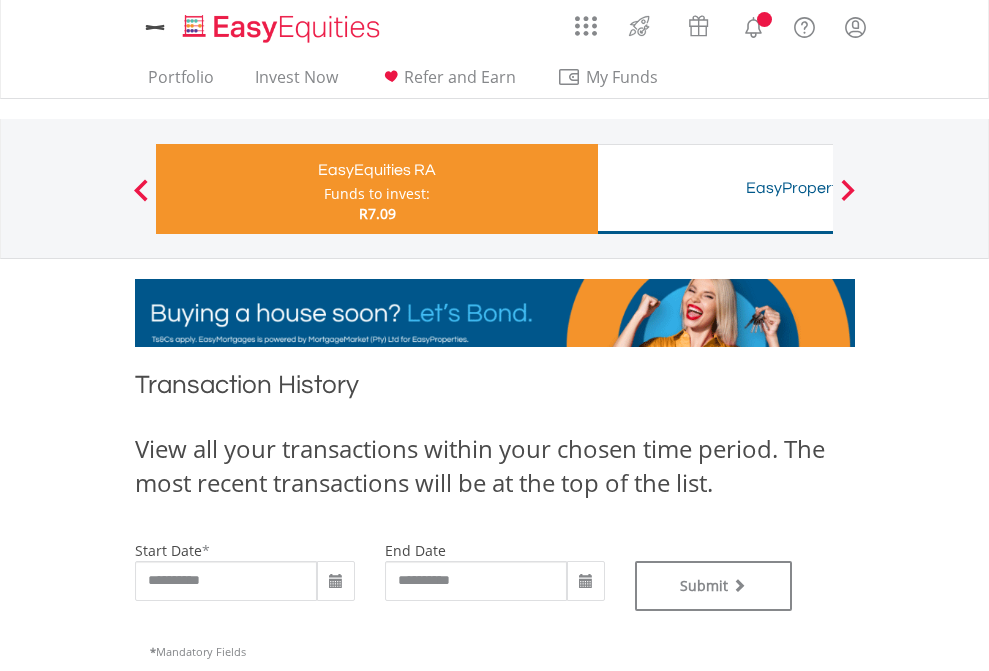 type on "**********" 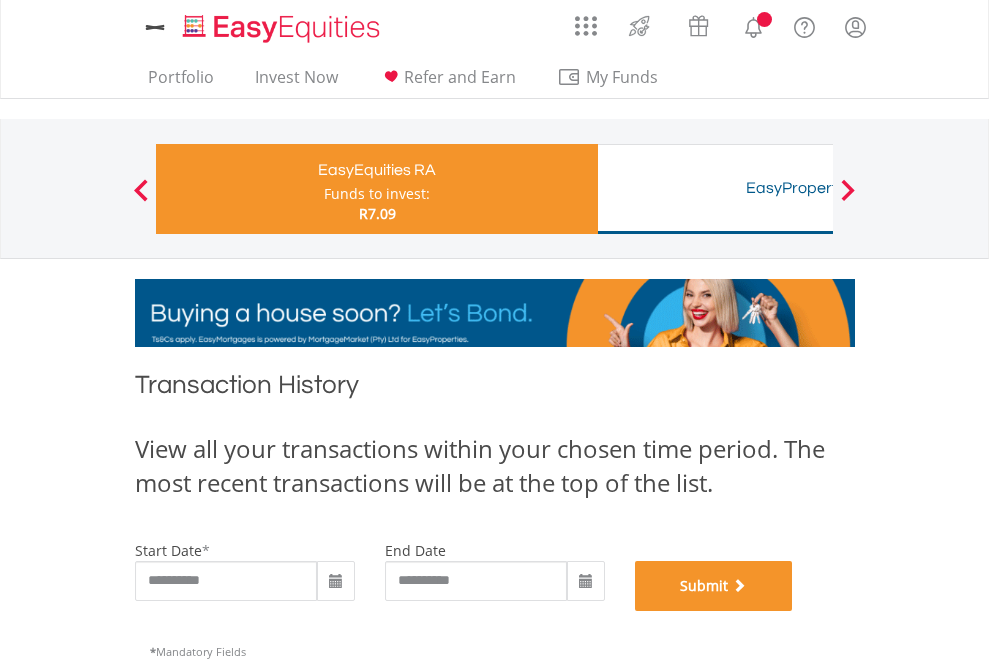 click on "Submit" at bounding box center (714, 586) 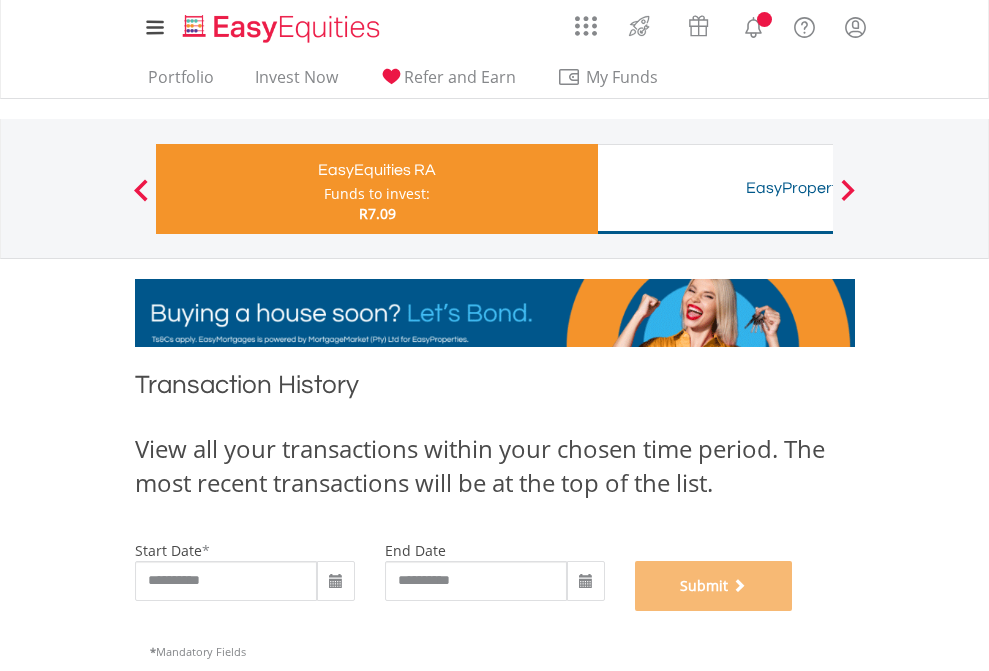 scroll, scrollTop: 811, scrollLeft: 0, axis: vertical 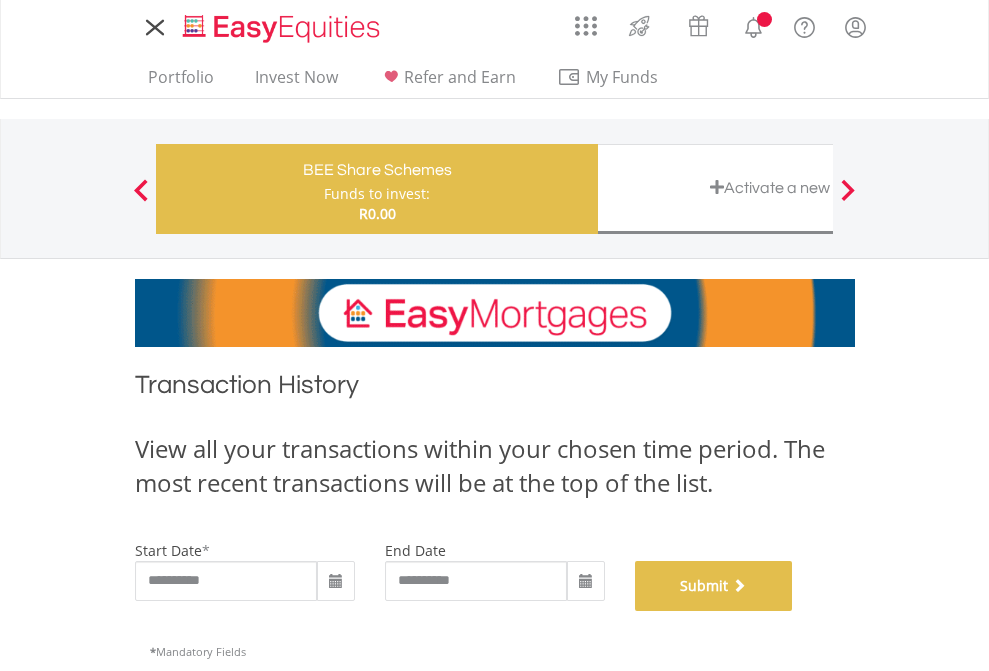 click on "Submit" at bounding box center (714, 586) 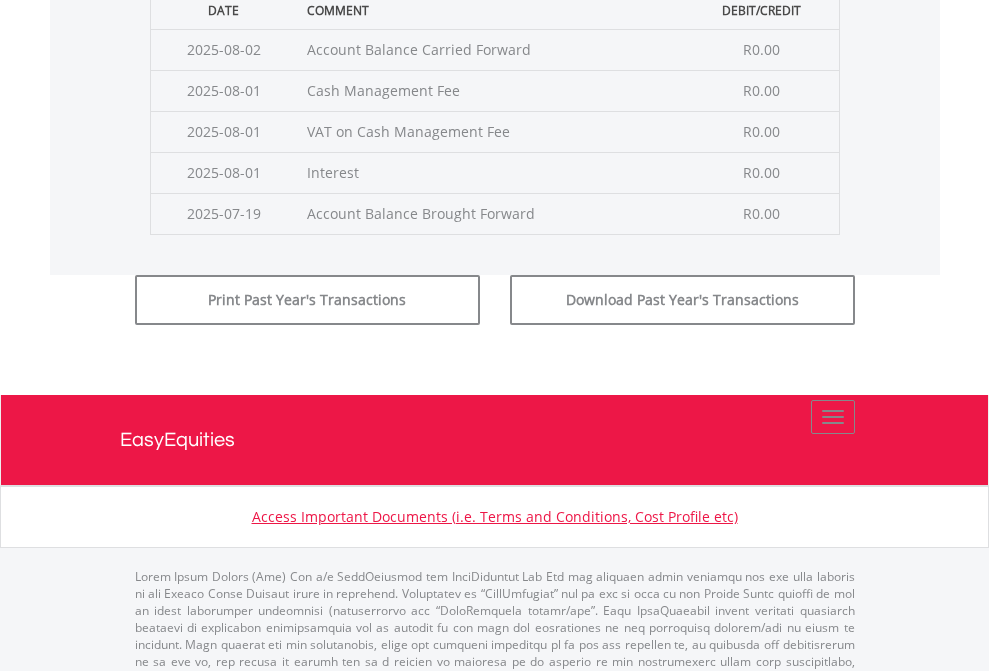scroll, scrollTop: 811, scrollLeft: 0, axis: vertical 